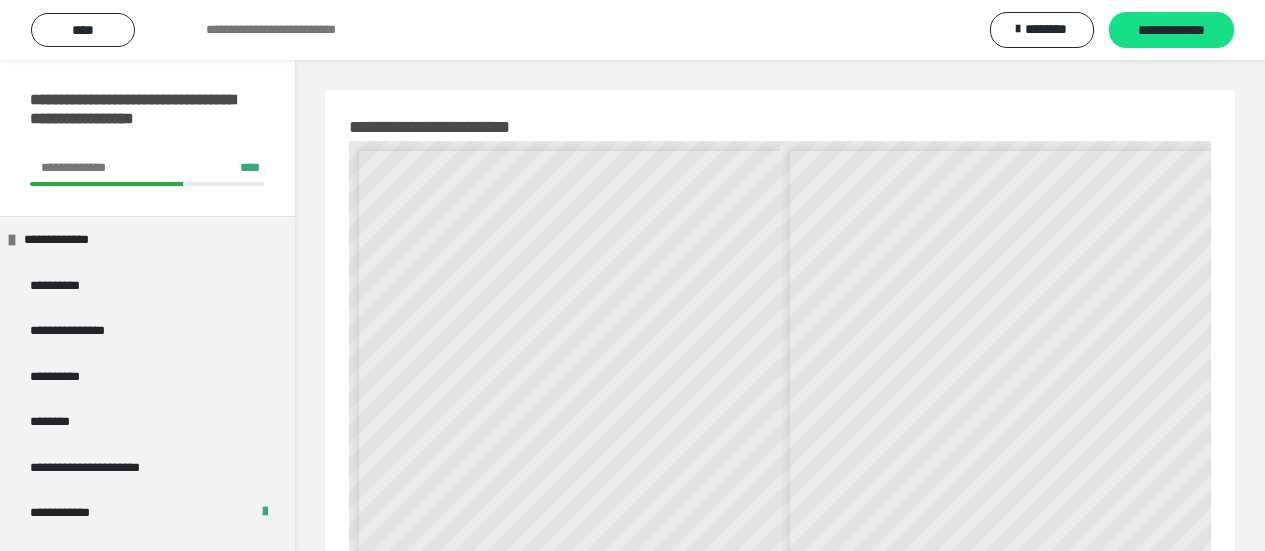 scroll, scrollTop: 0, scrollLeft: 0, axis: both 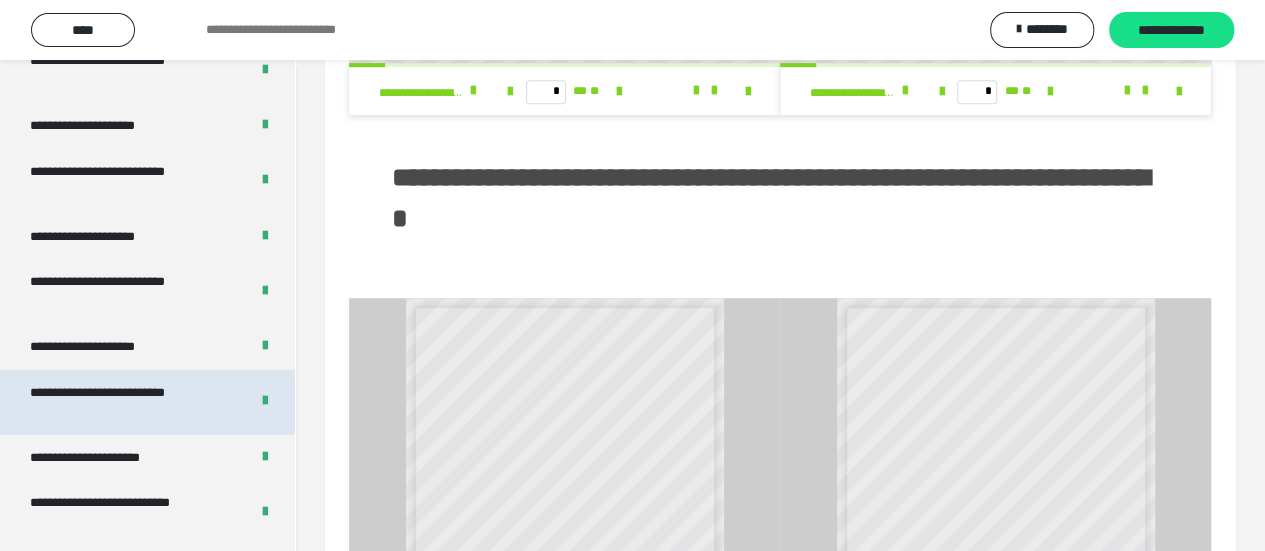 click on "**********" at bounding box center (124, 402) 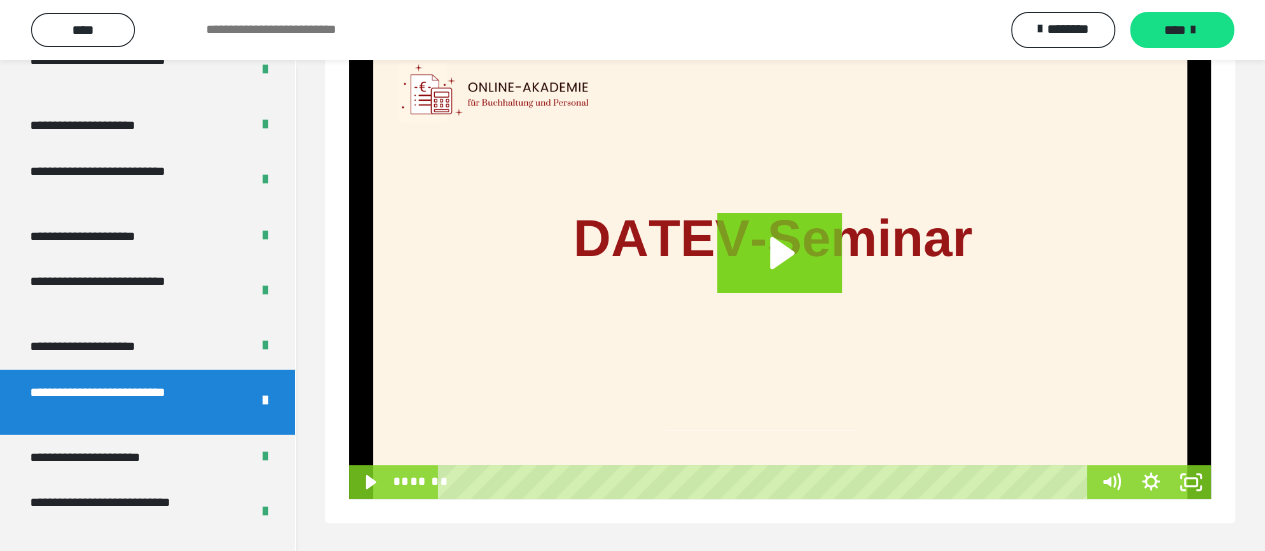 scroll, scrollTop: 101, scrollLeft: 0, axis: vertical 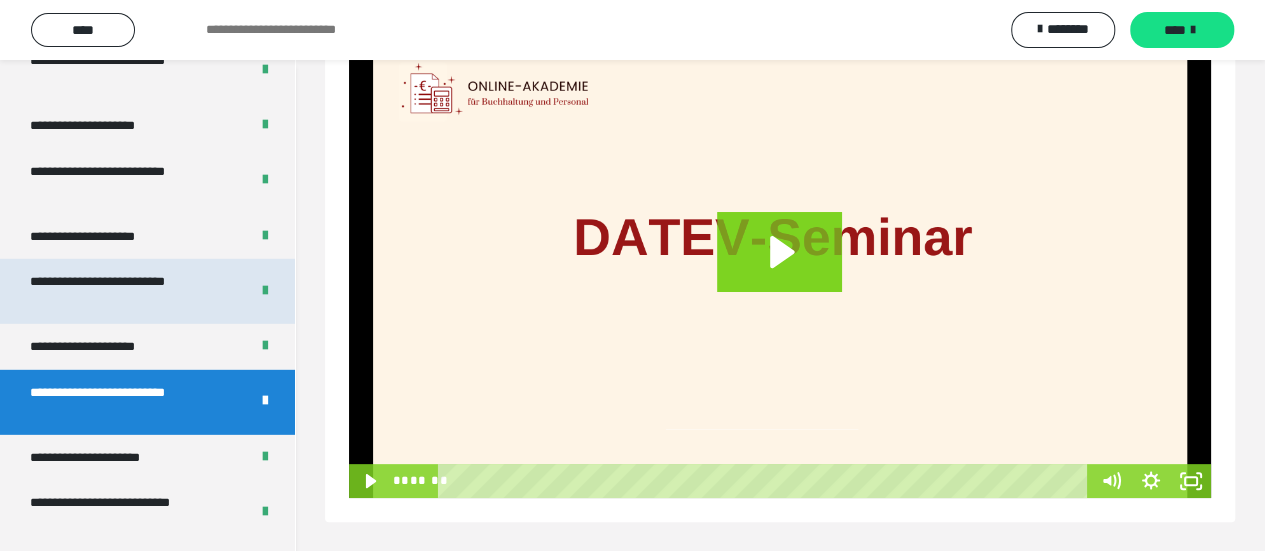 click on "**********" at bounding box center [124, 291] 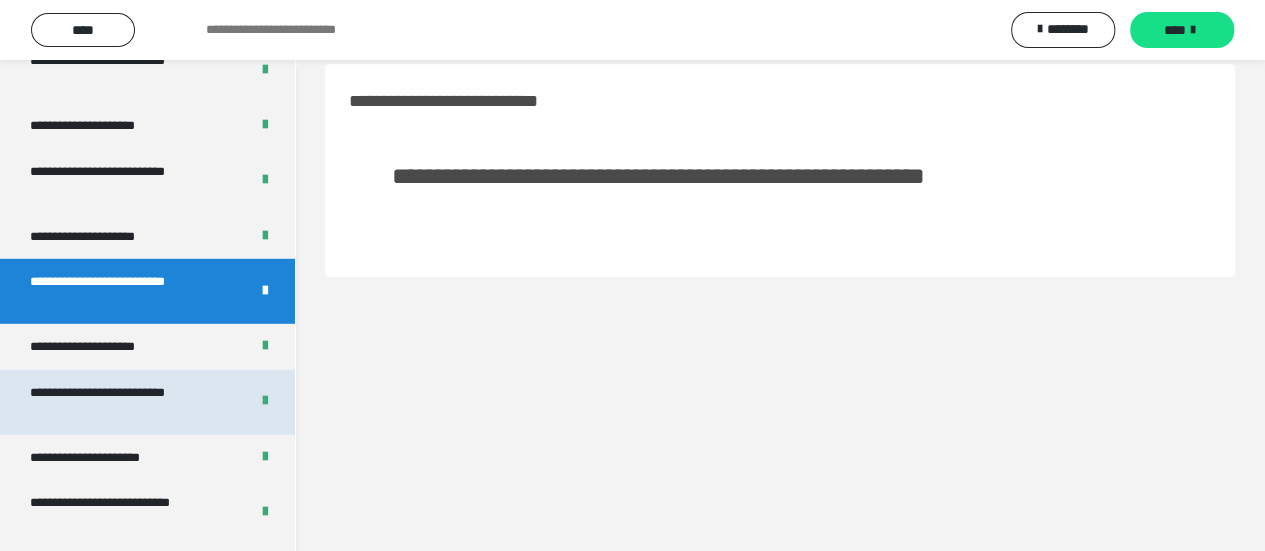 scroll, scrollTop: 0, scrollLeft: 0, axis: both 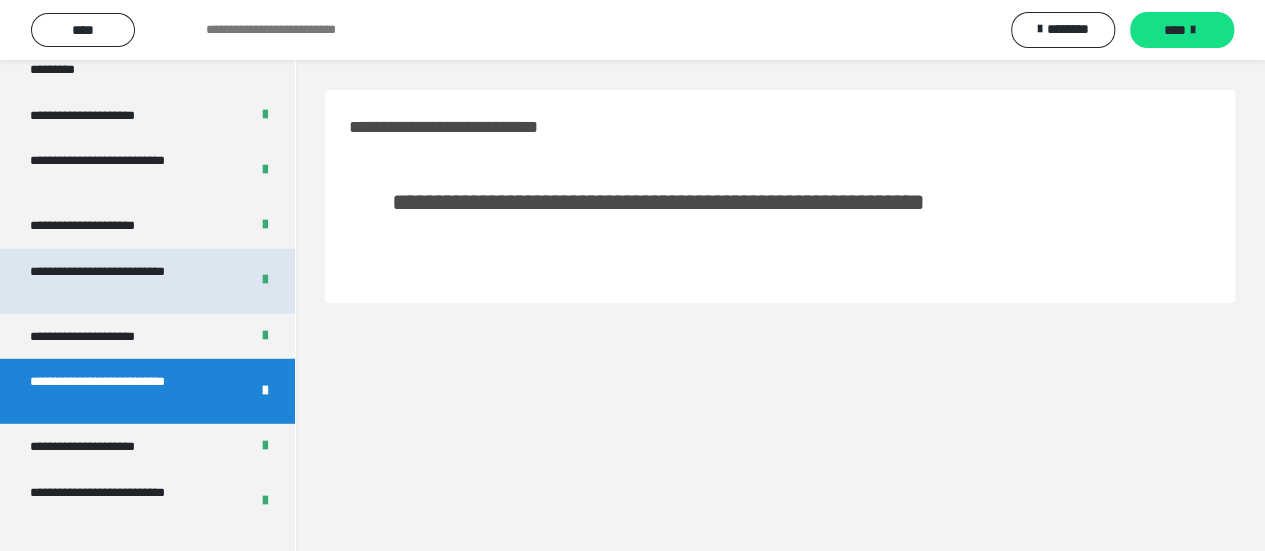 click on "**********" at bounding box center (124, 281) 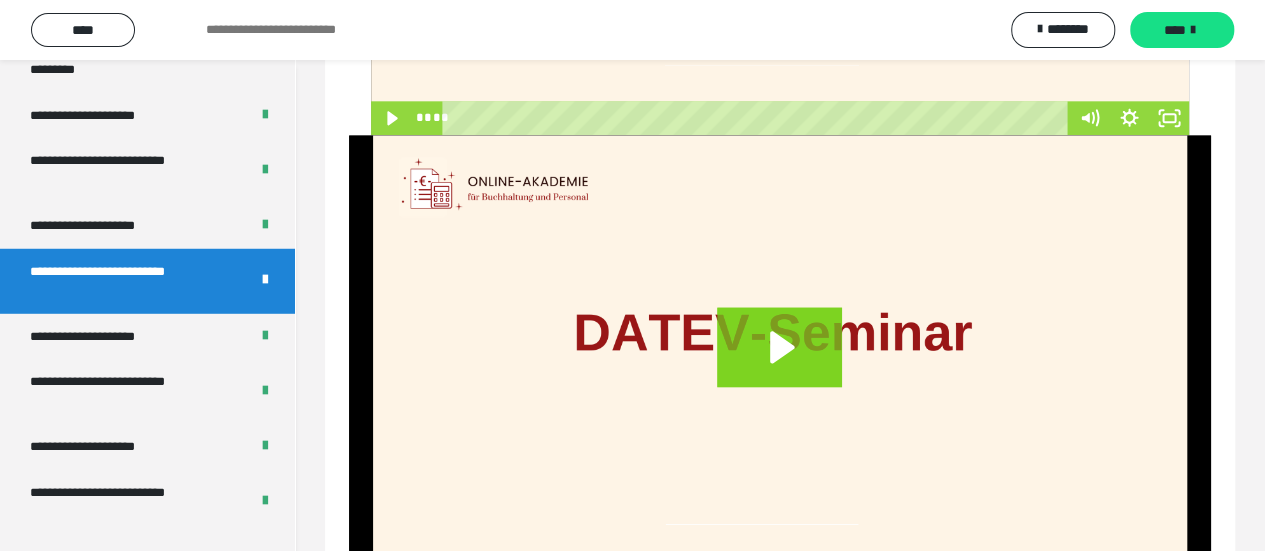 scroll, scrollTop: 1229, scrollLeft: 0, axis: vertical 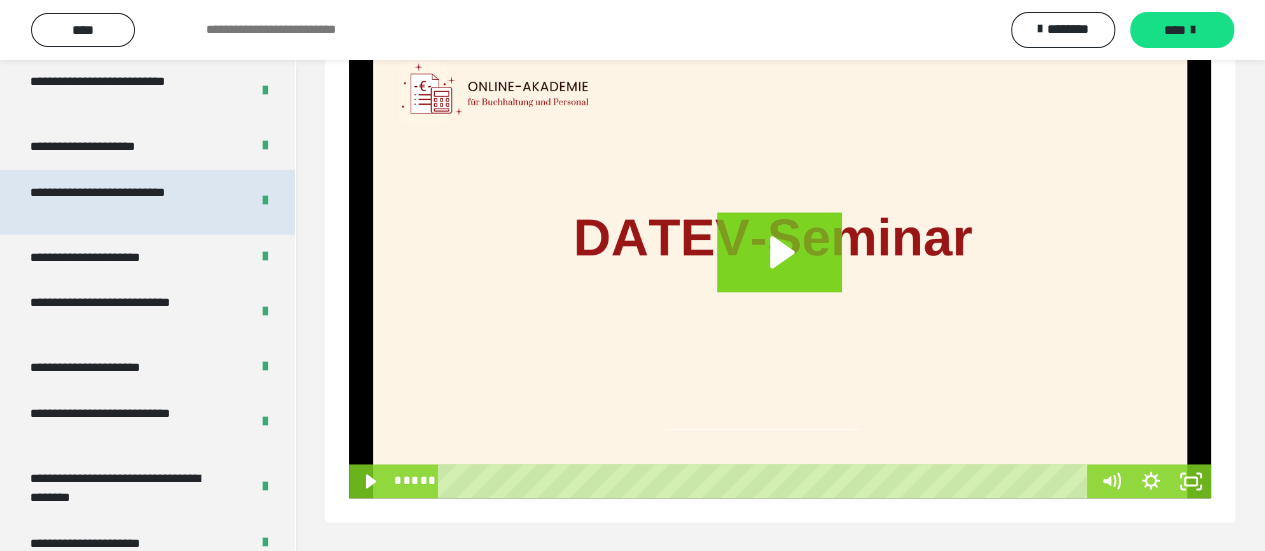 click on "**********" at bounding box center (124, 202) 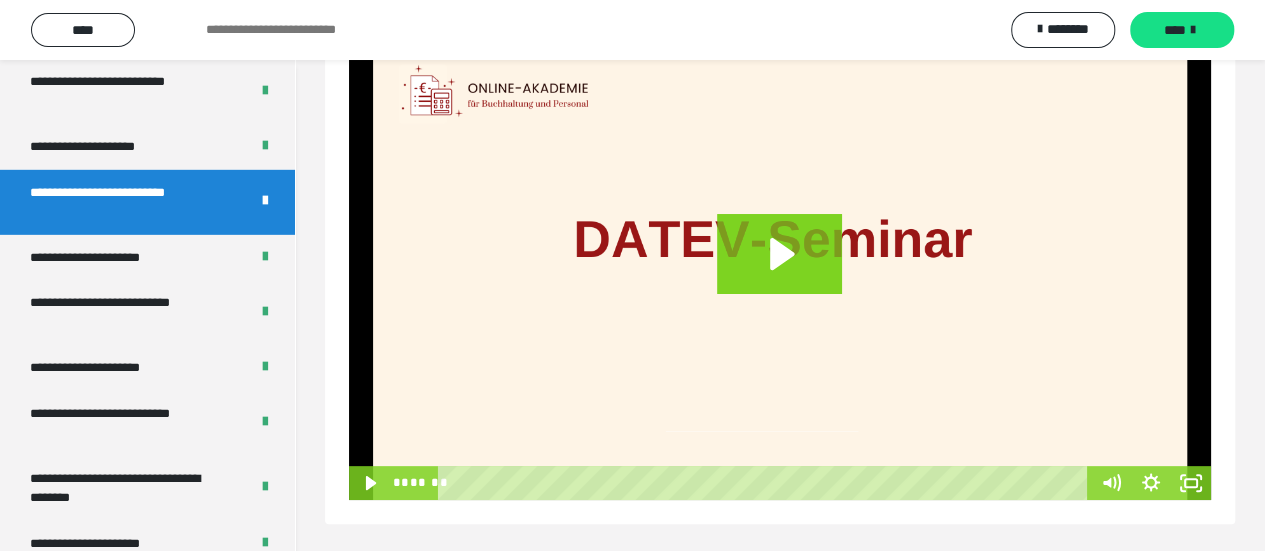 scroll, scrollTop: 101, scrollLeft: 0, axis: vertical 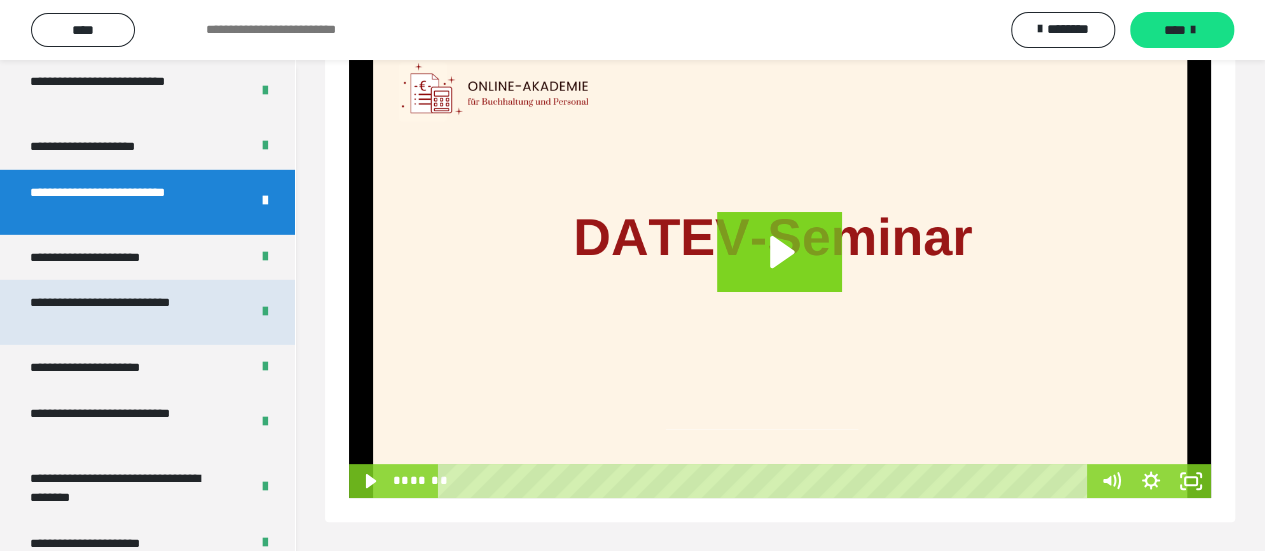 click on "**********" at bounding box center (124, 312) 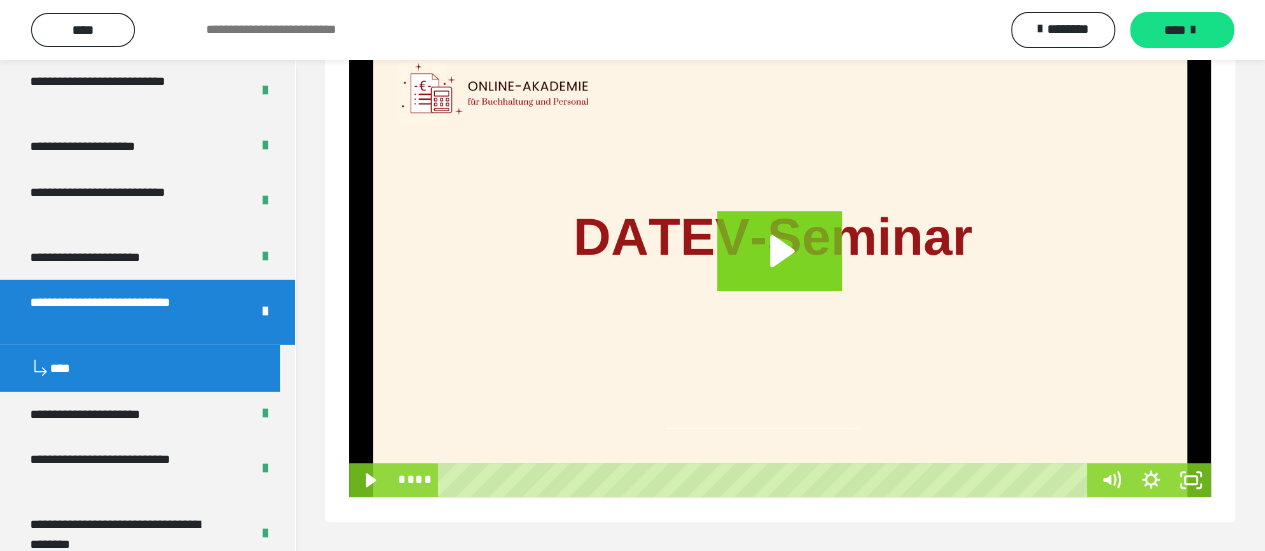 scroll, scrollTop: 0, scrollLeft: 0, axis: both 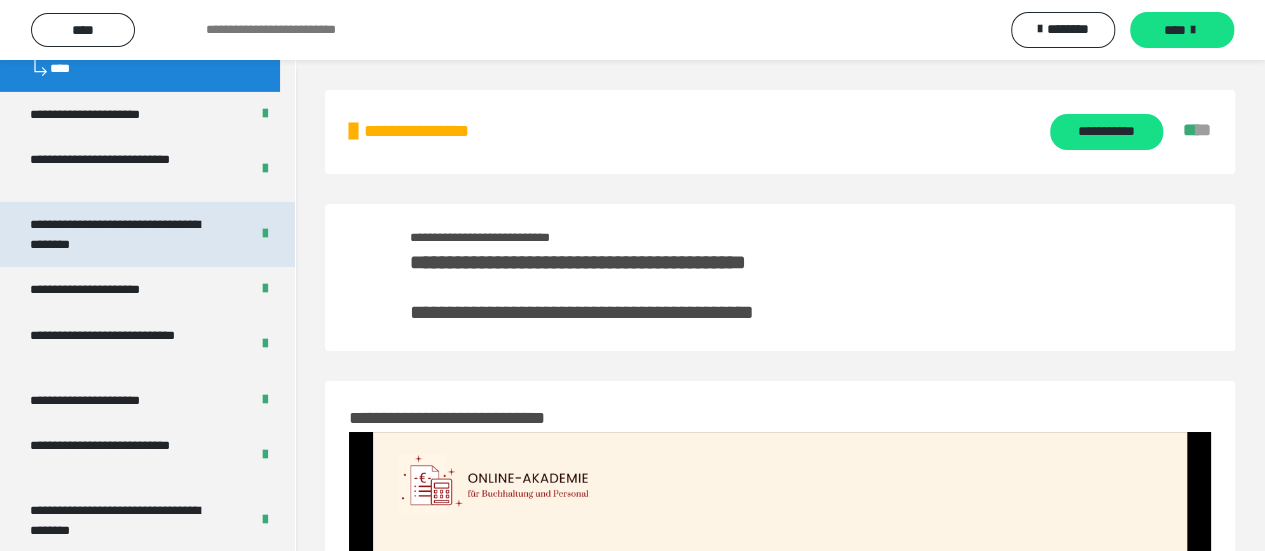 click on "**********" at bounding box center [124, 234] 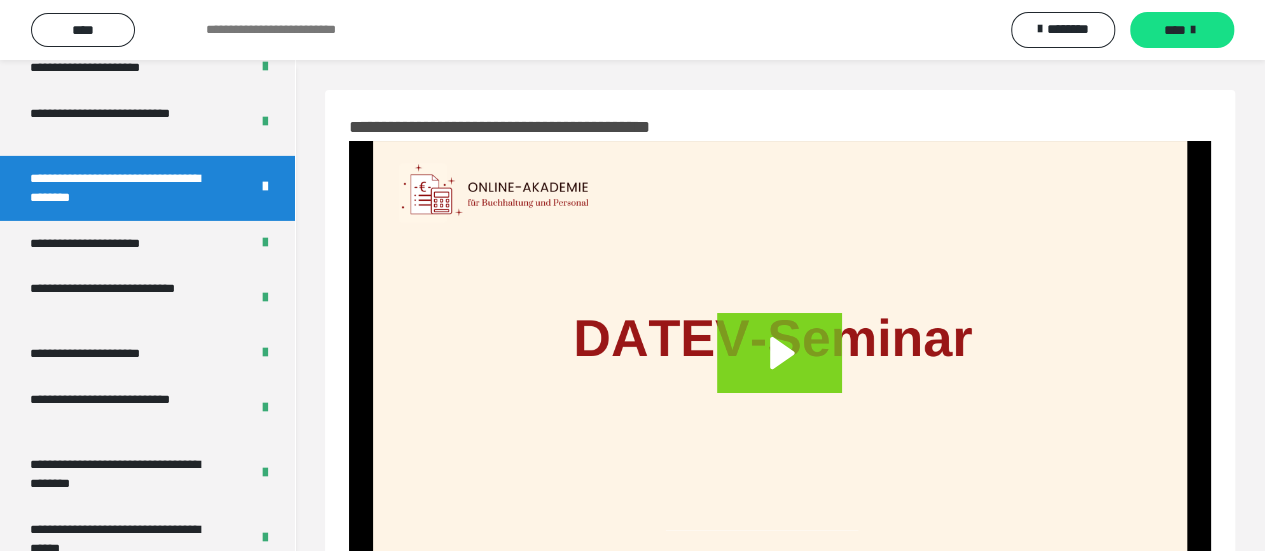 scroll, scrollTop: 3253, scrollLeft: 0, axis: vertical 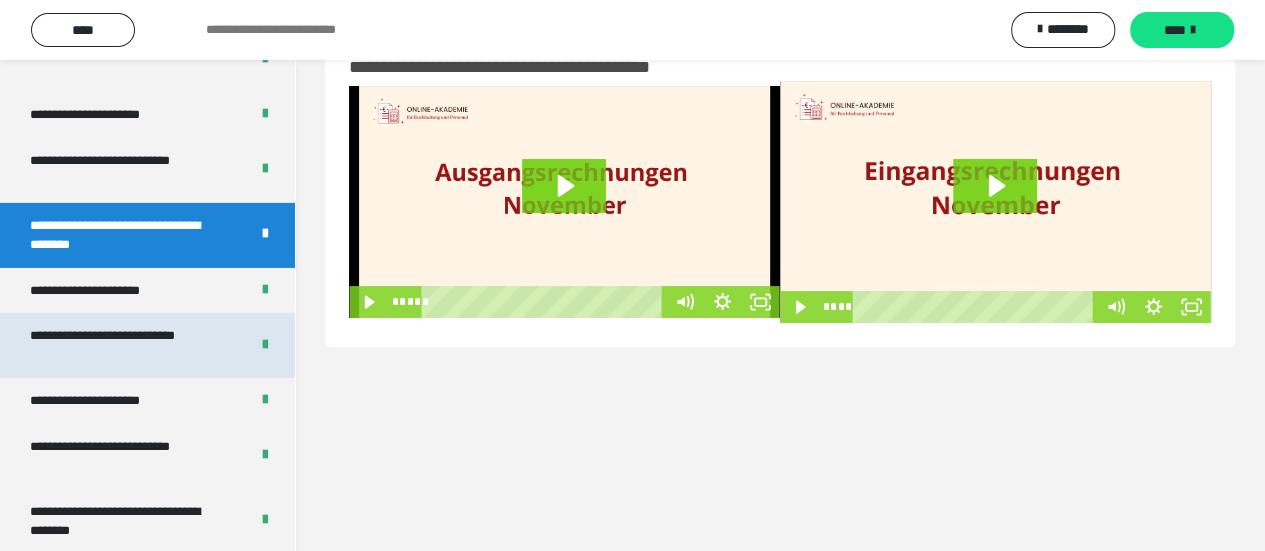 click on "**********" at bounding box center [124, 345] 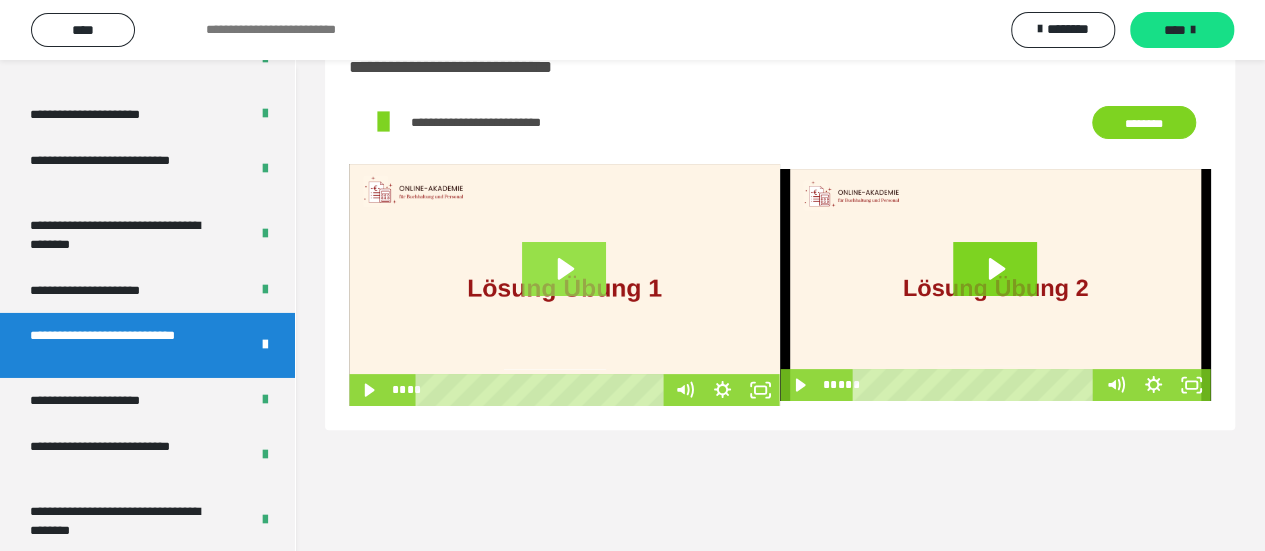 click 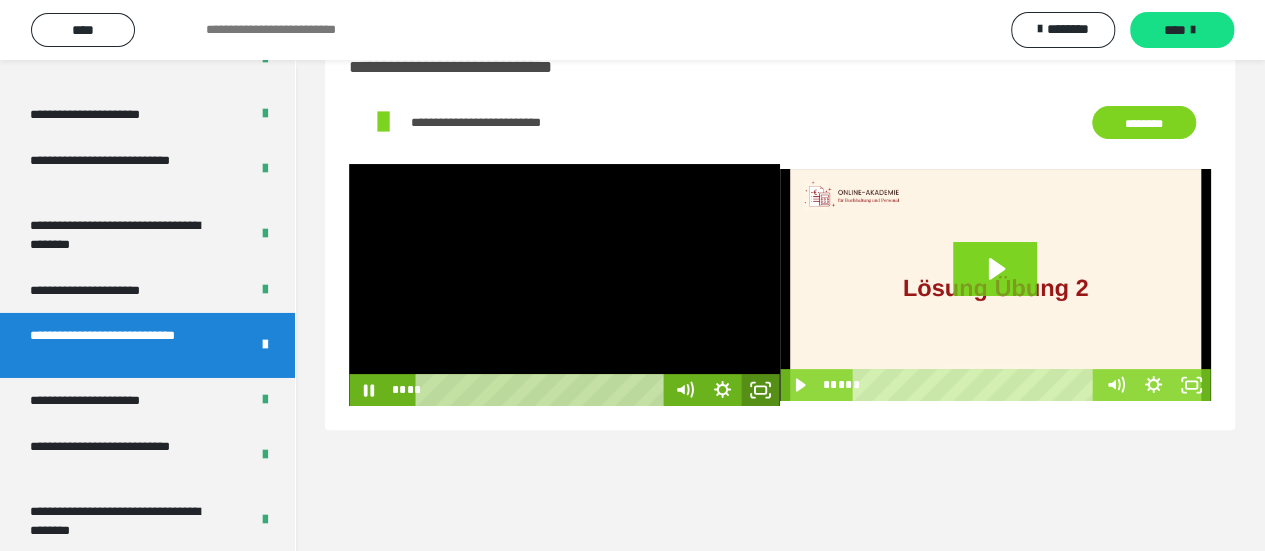 click 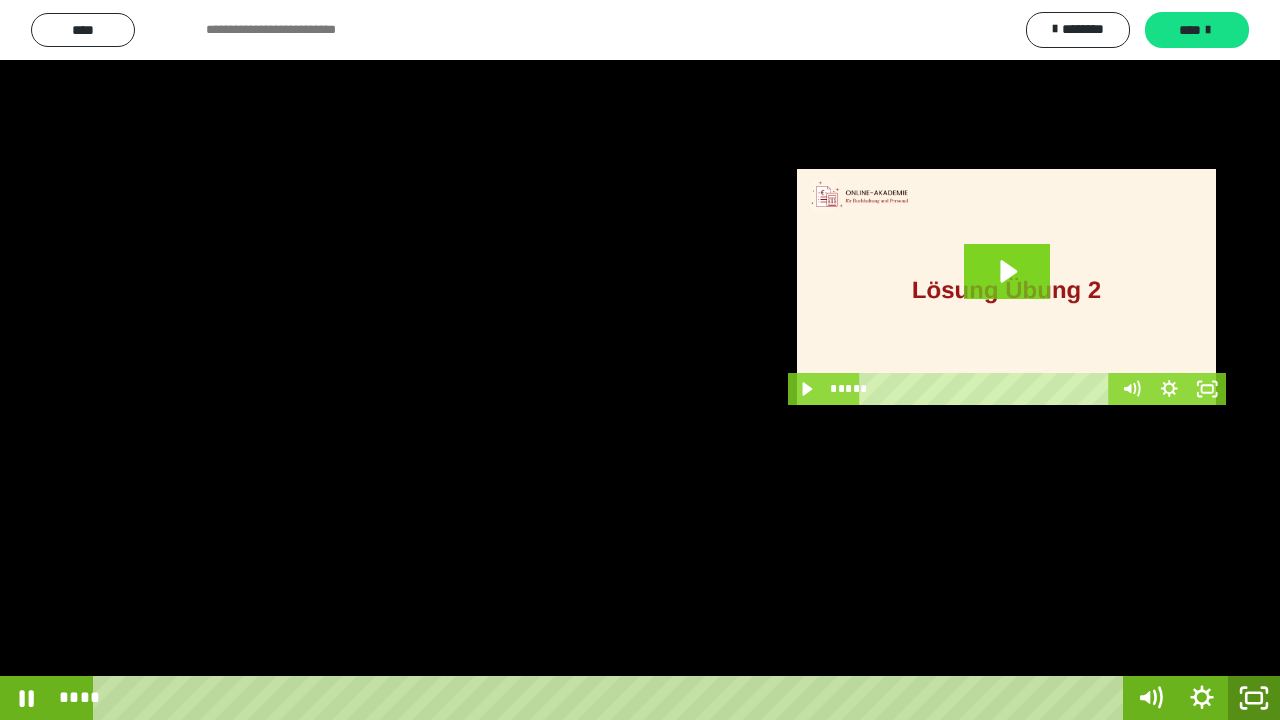 click 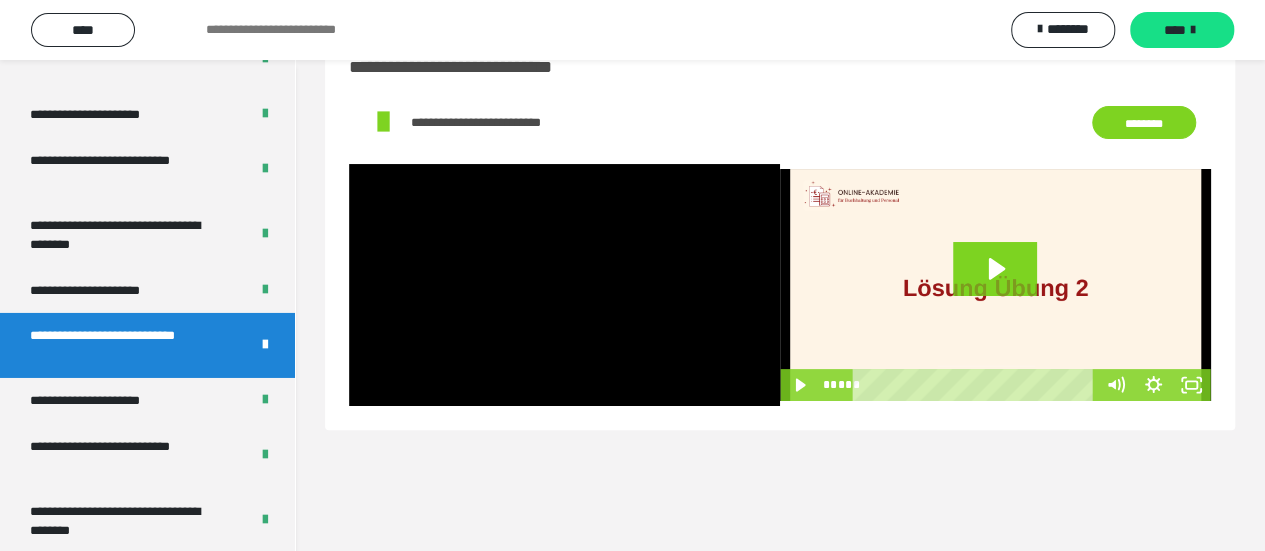 click at bounding box center [995, 285] 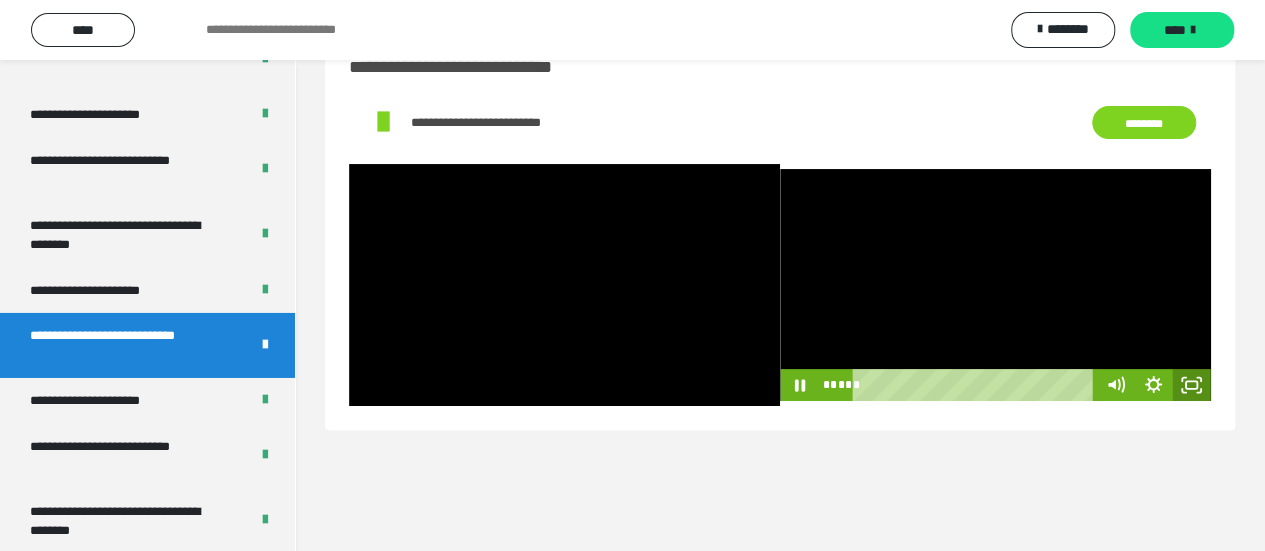 click 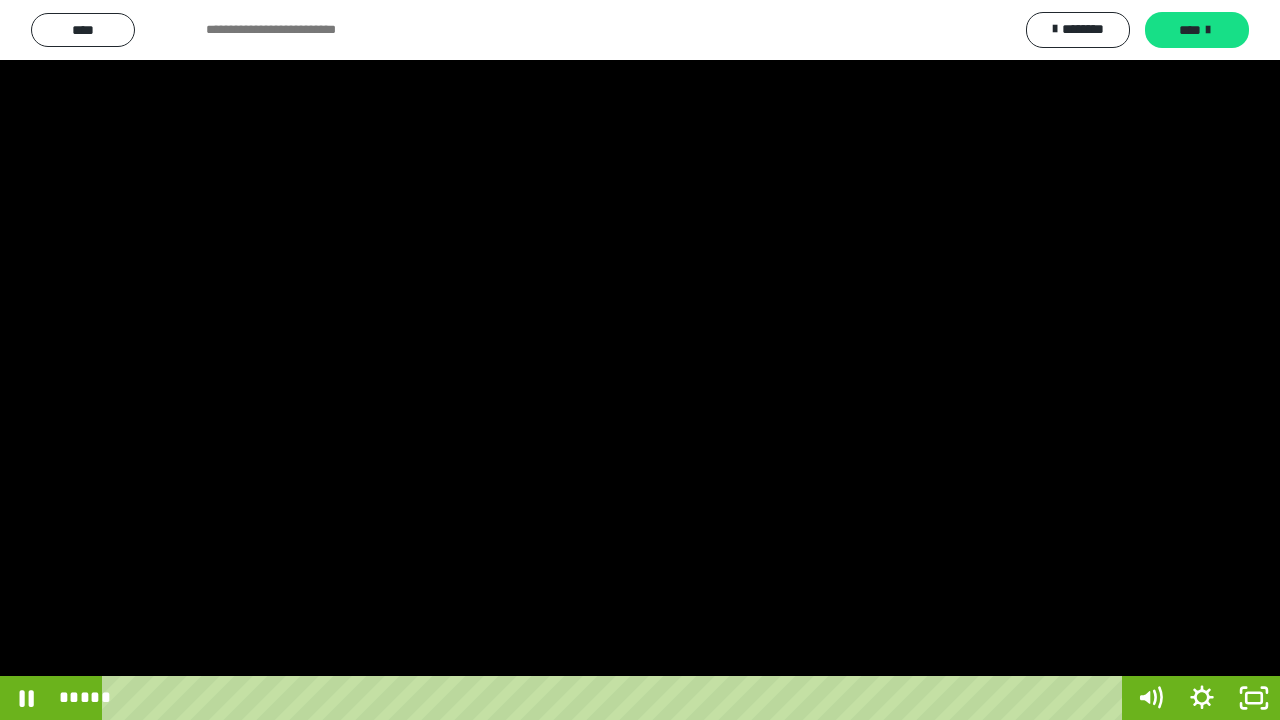 click at bounding box center (640, 360) 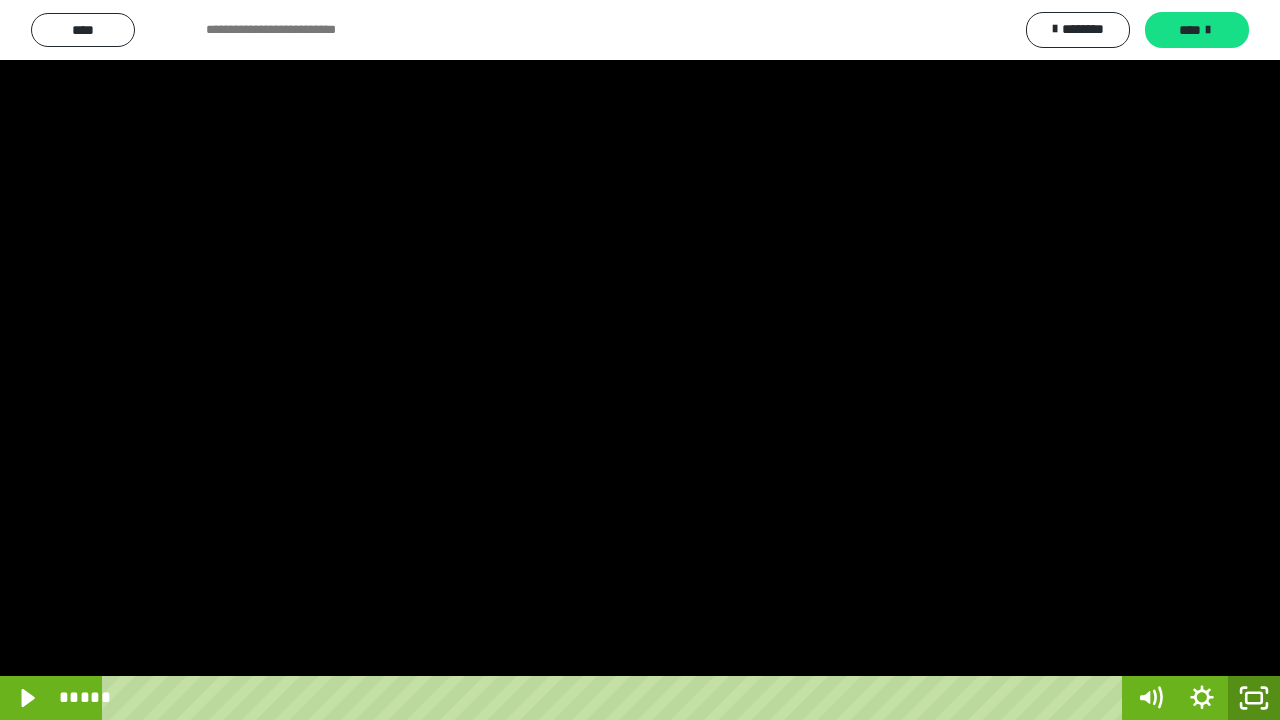 click 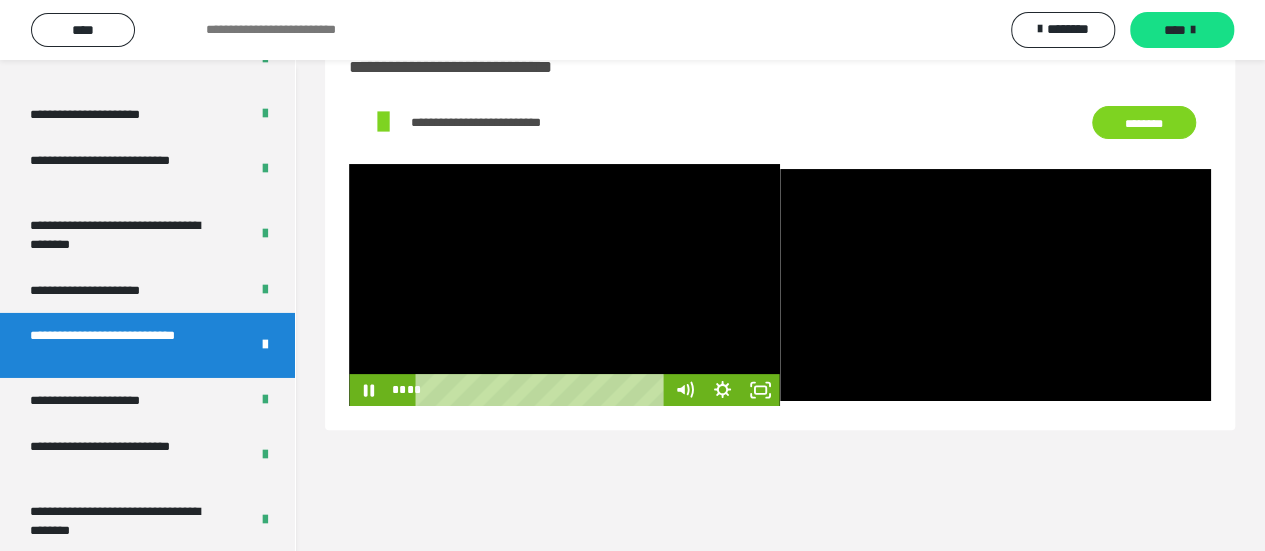 click at bounding box center [564, 285] 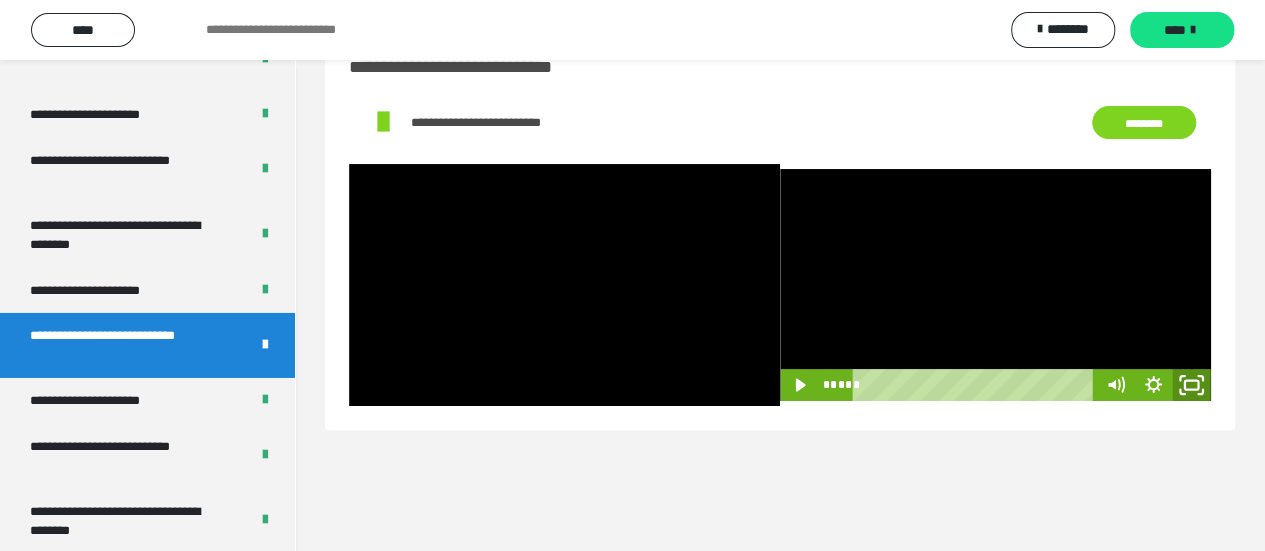 click 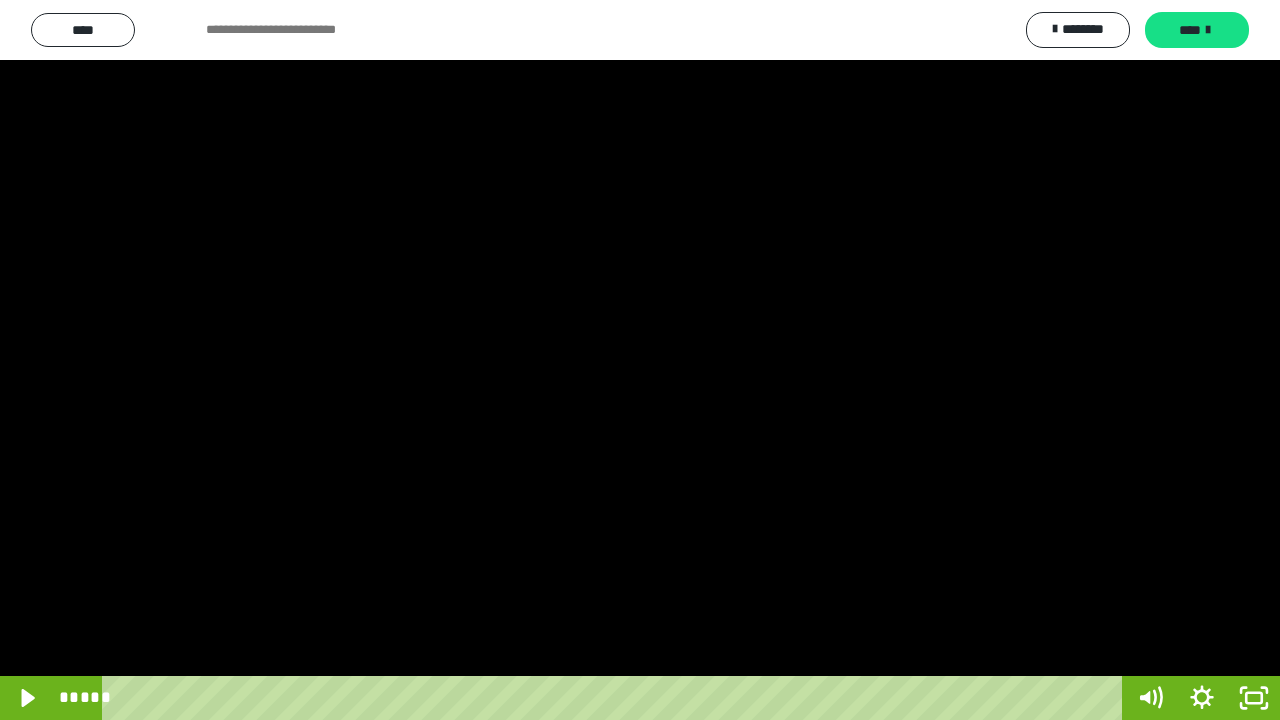 click at bounding box center (640, 360) 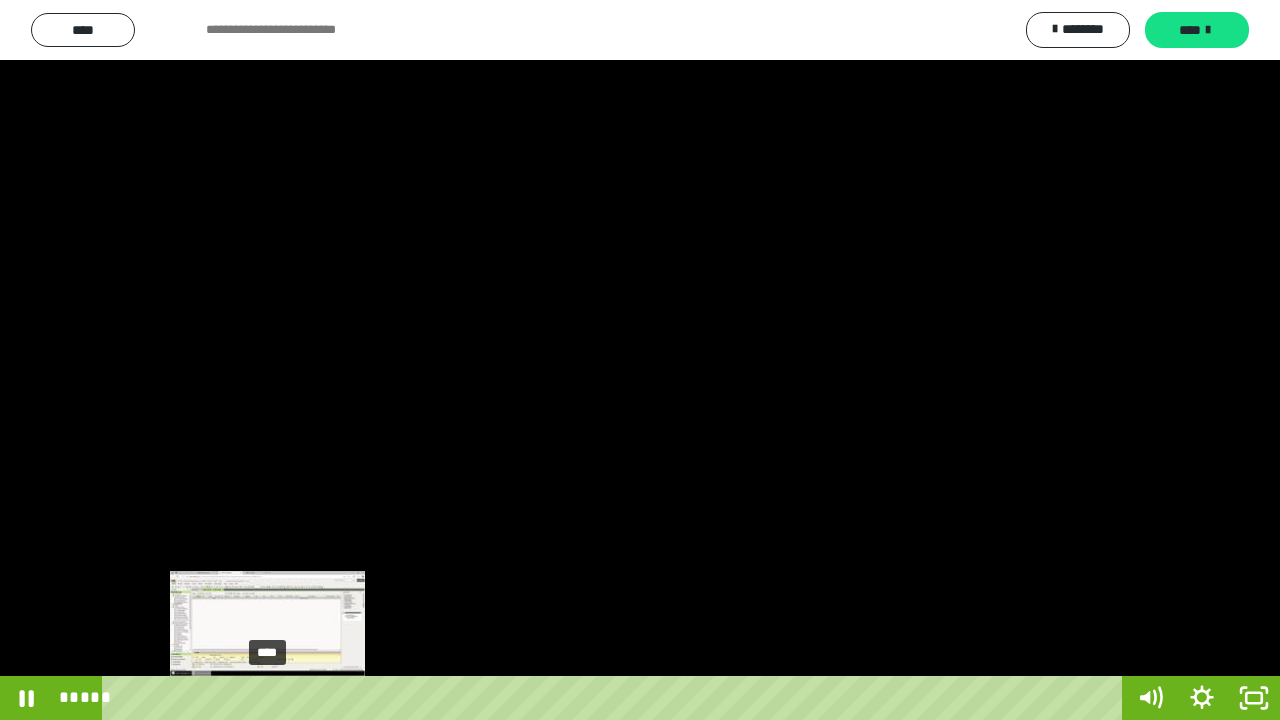 click on "****" at bounding box center [616, 698] 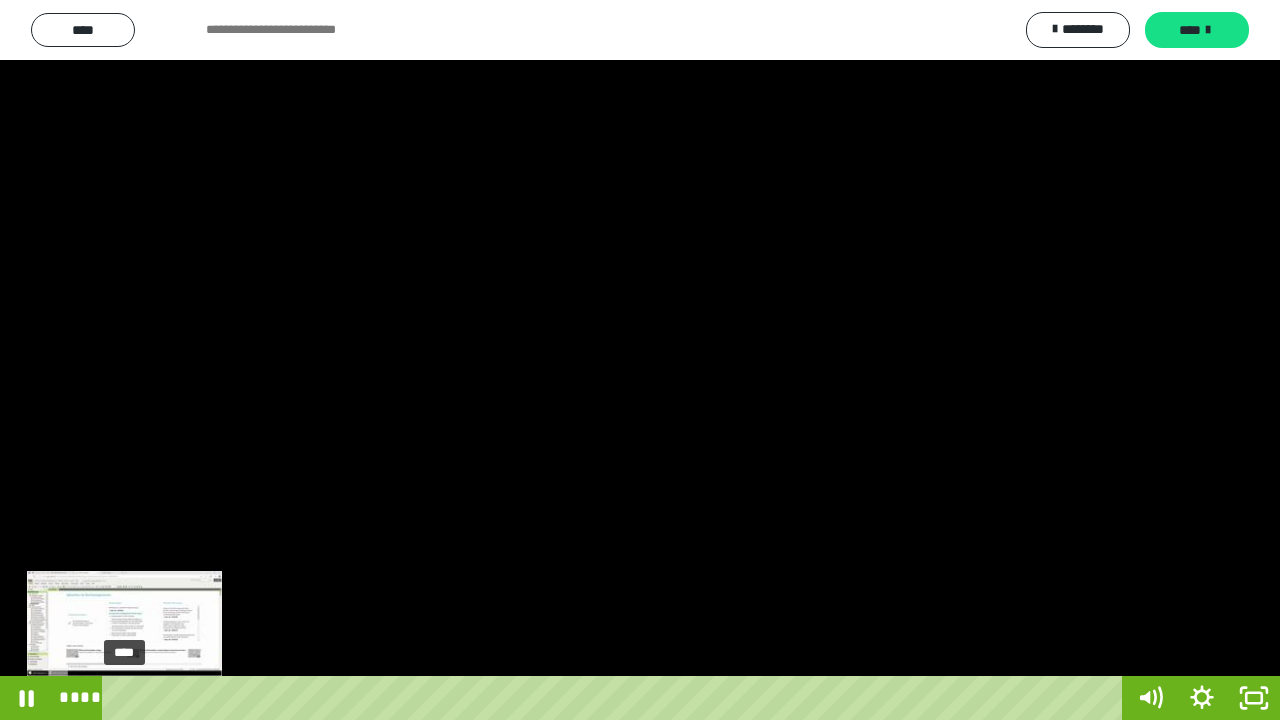 click on "****" at bounding box center (616, 698) 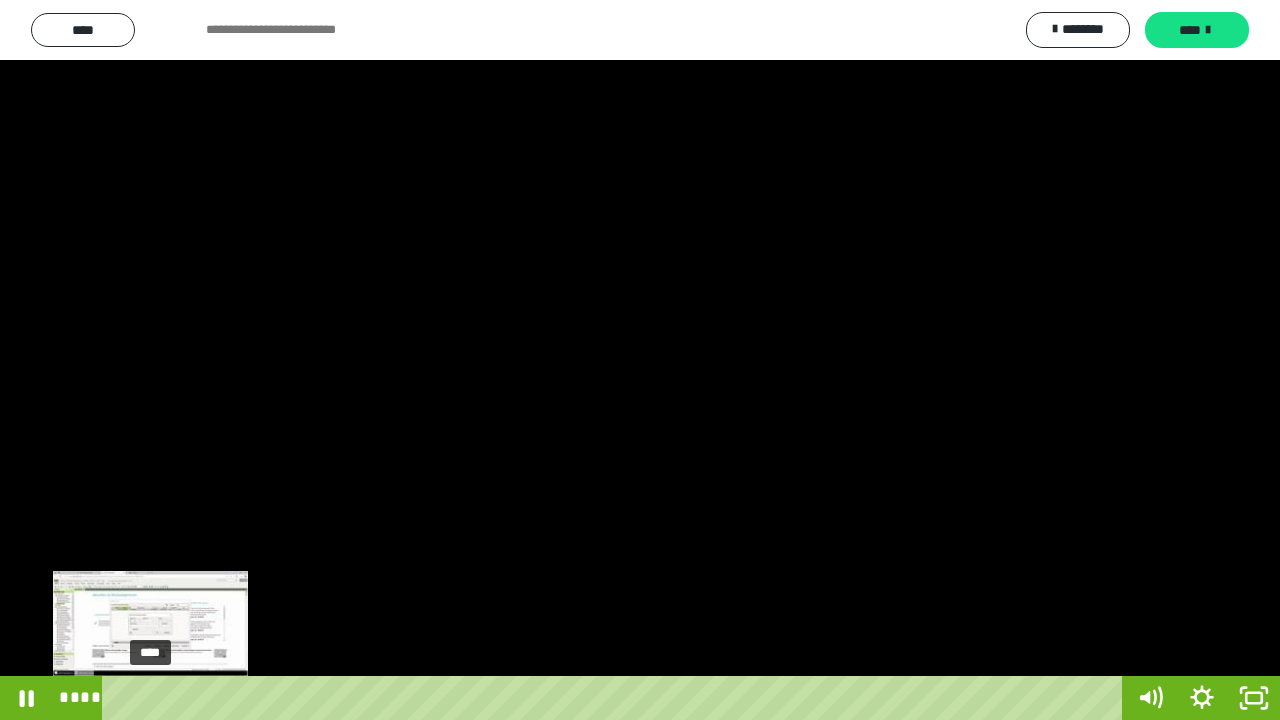 click on "****" at bounding box center (616, 698) 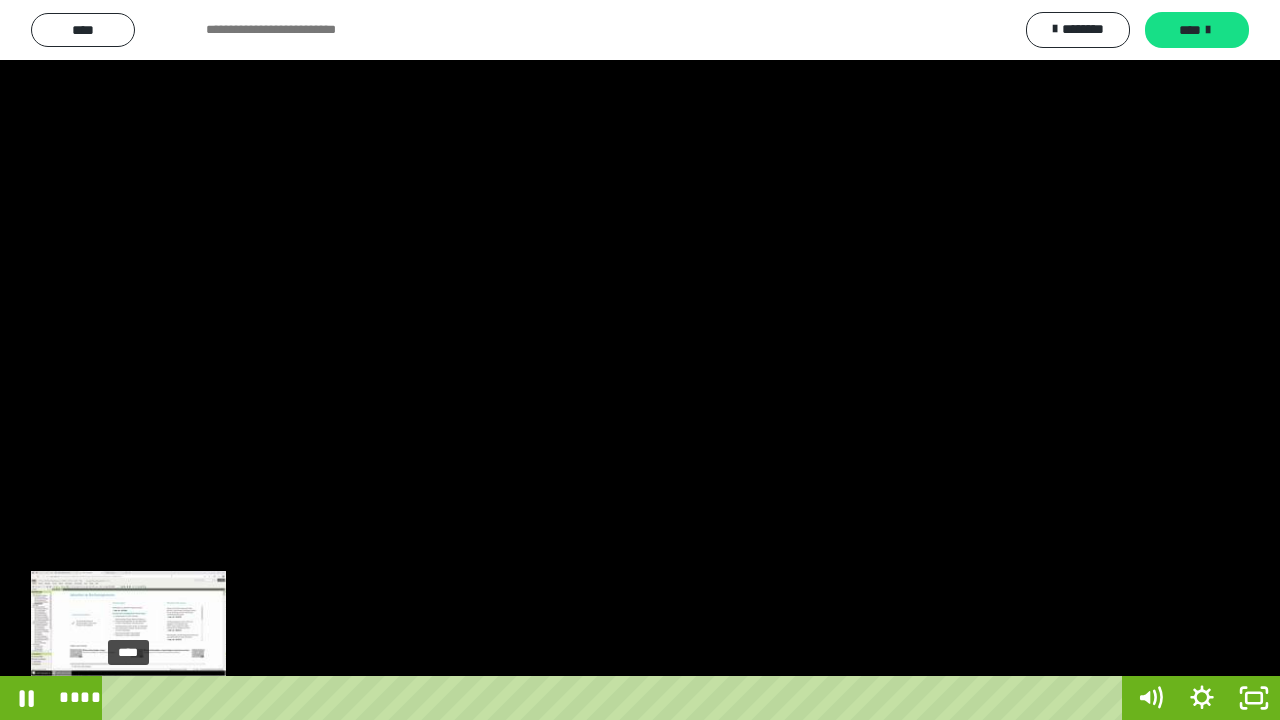 click on "****" at bounding box center [616, 698] 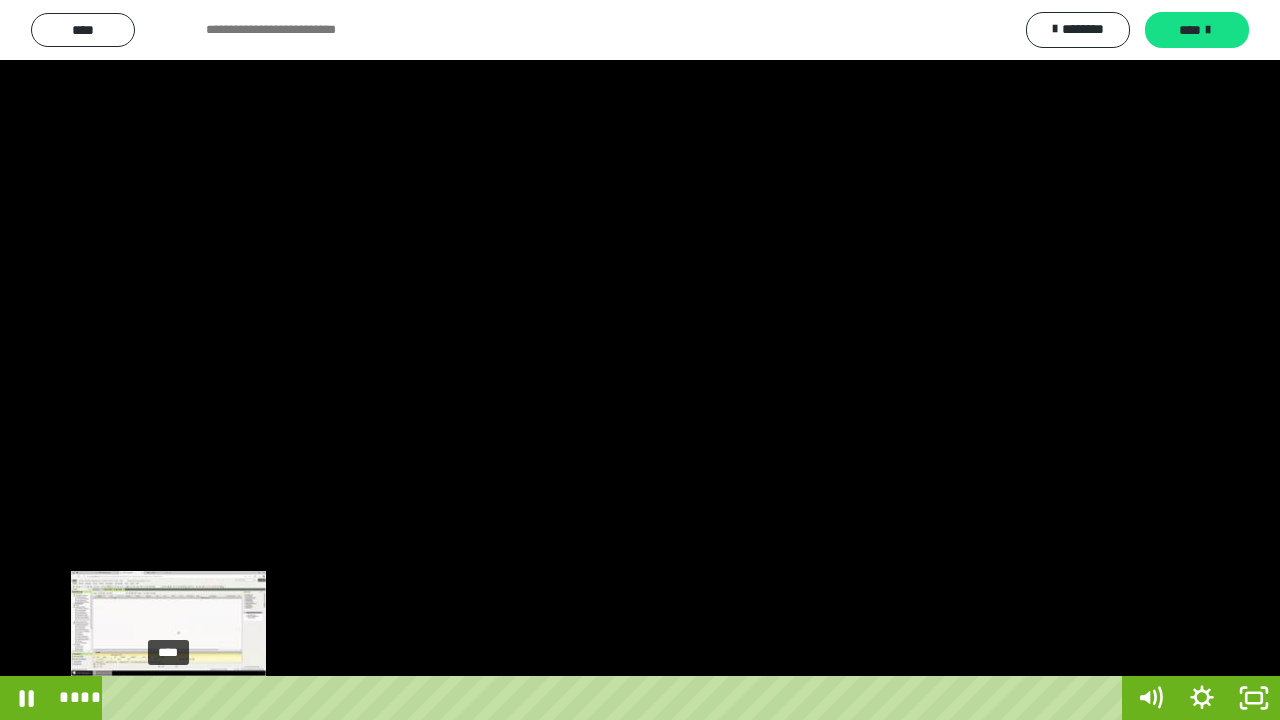 click on "****" at bounding box center (616, 698) 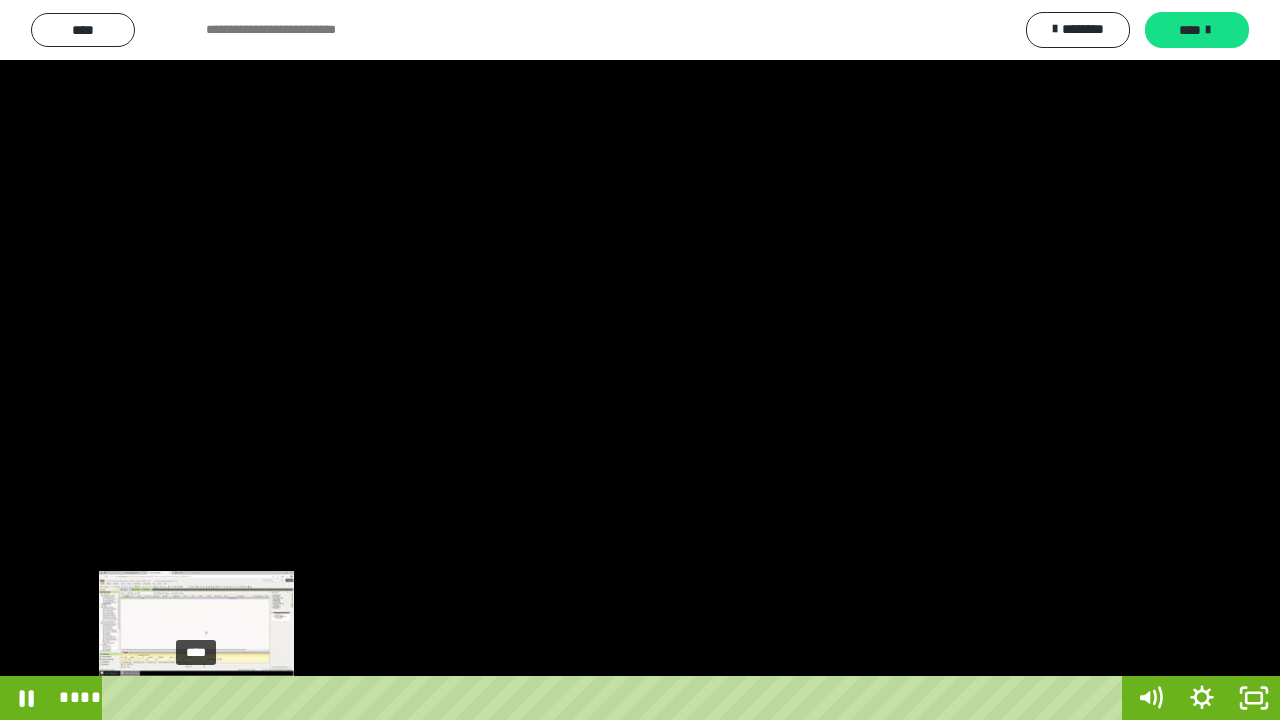 click on "****" at bounding box center (616, 698) 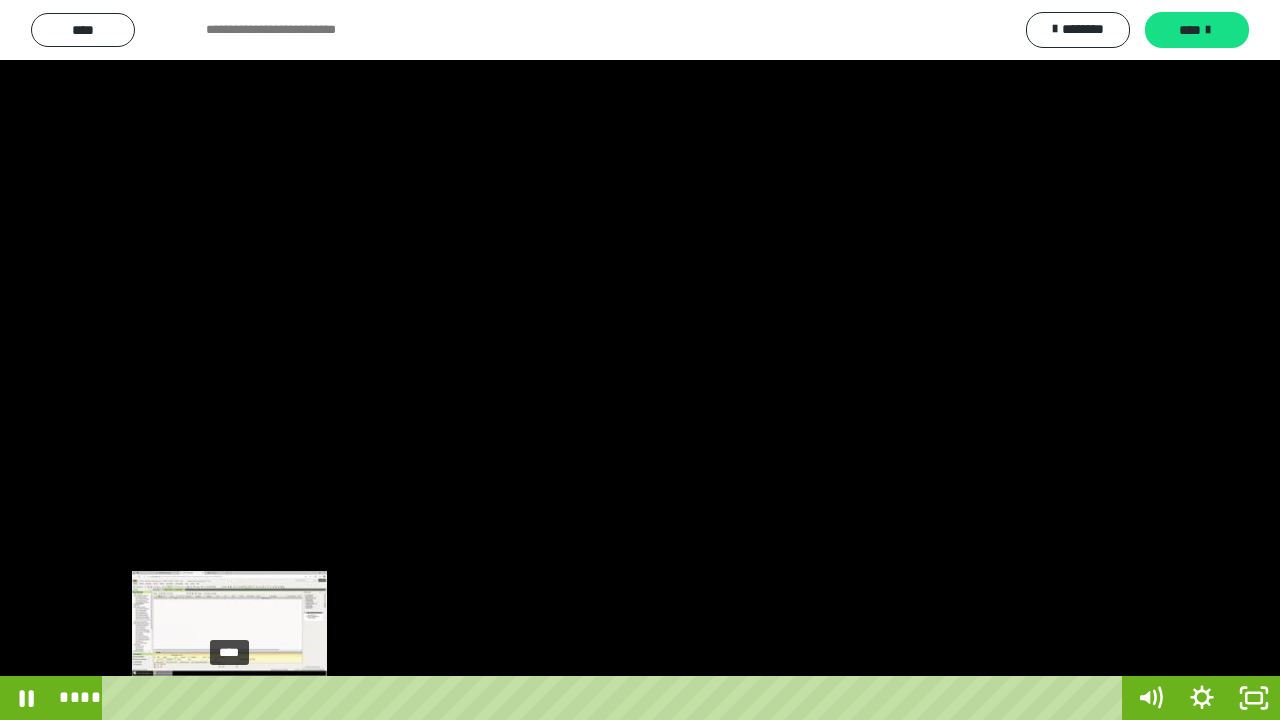 click on "****" at bounding box center [616, 698] 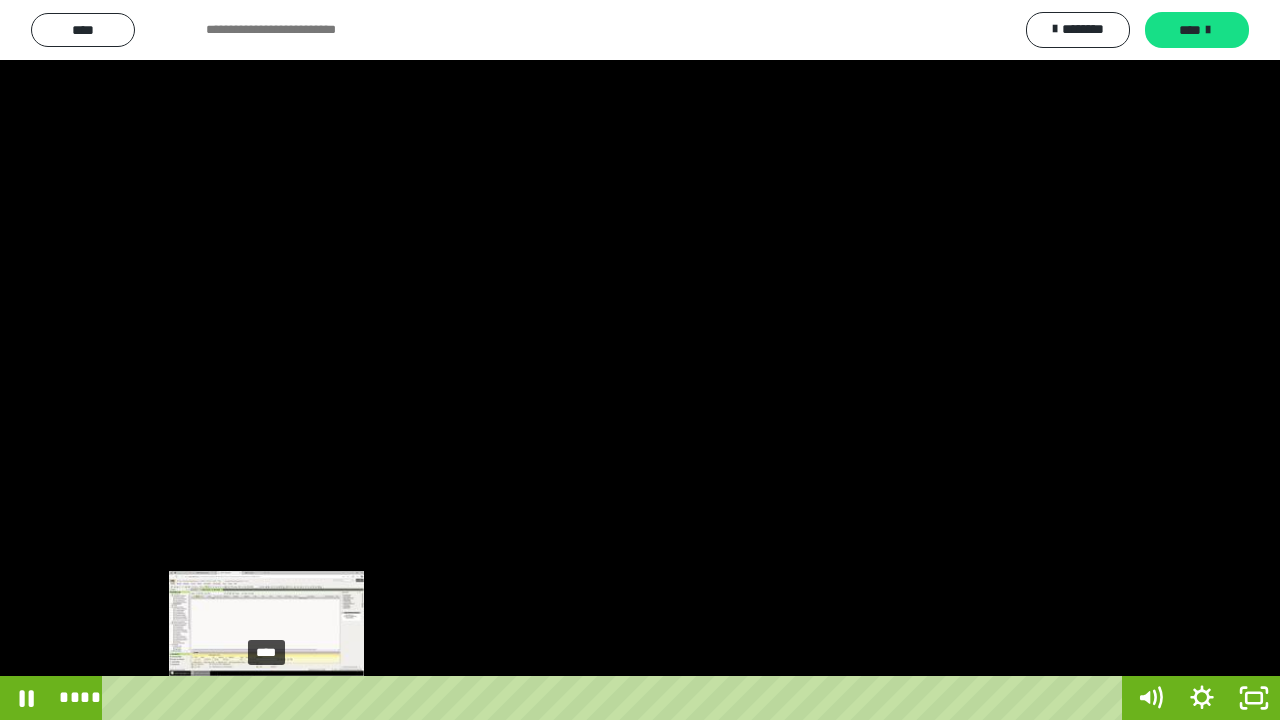 click on "****" at bounding box center (616, 698) 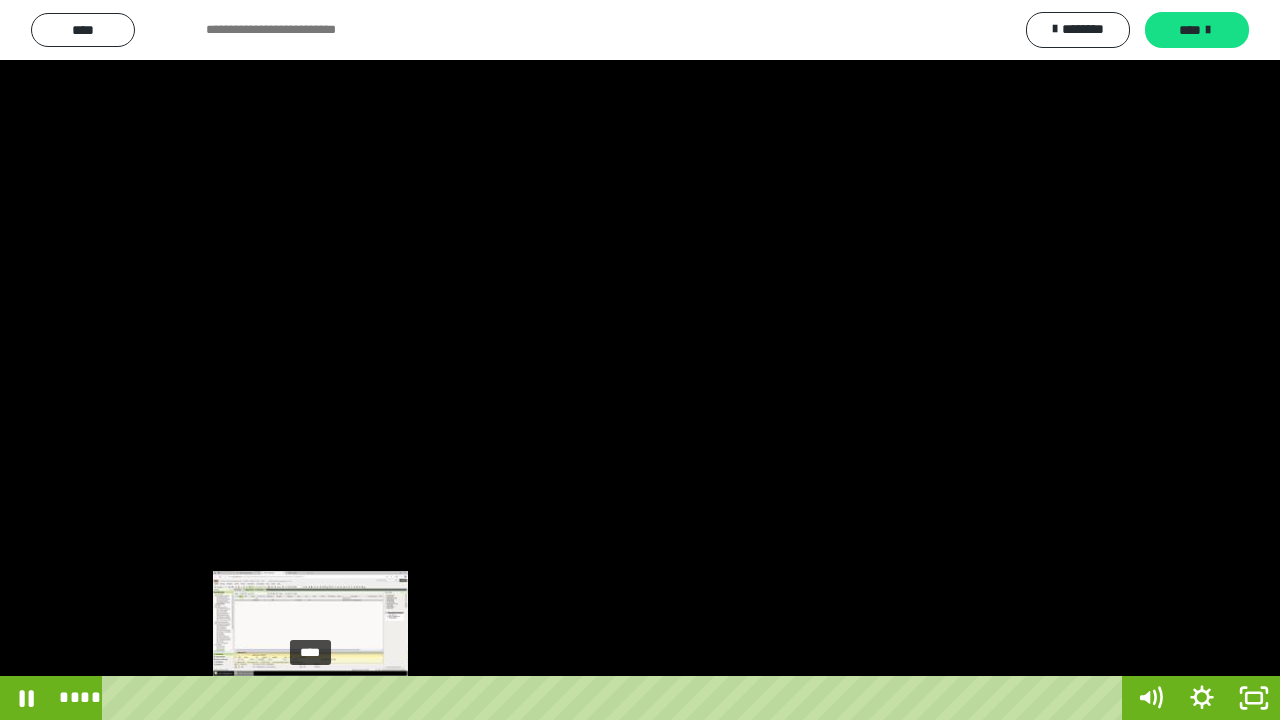 click on "****" at bounding box center (616, 698) 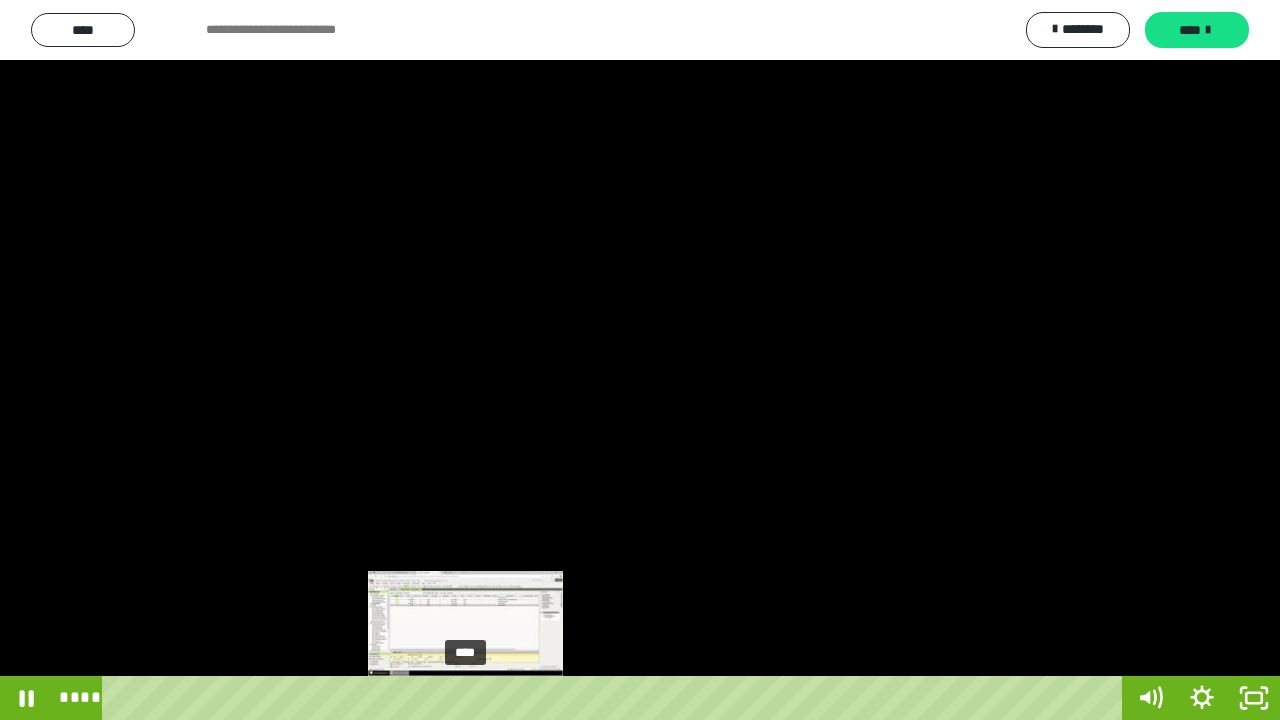 click on "****" at bounding box center (616, 698) 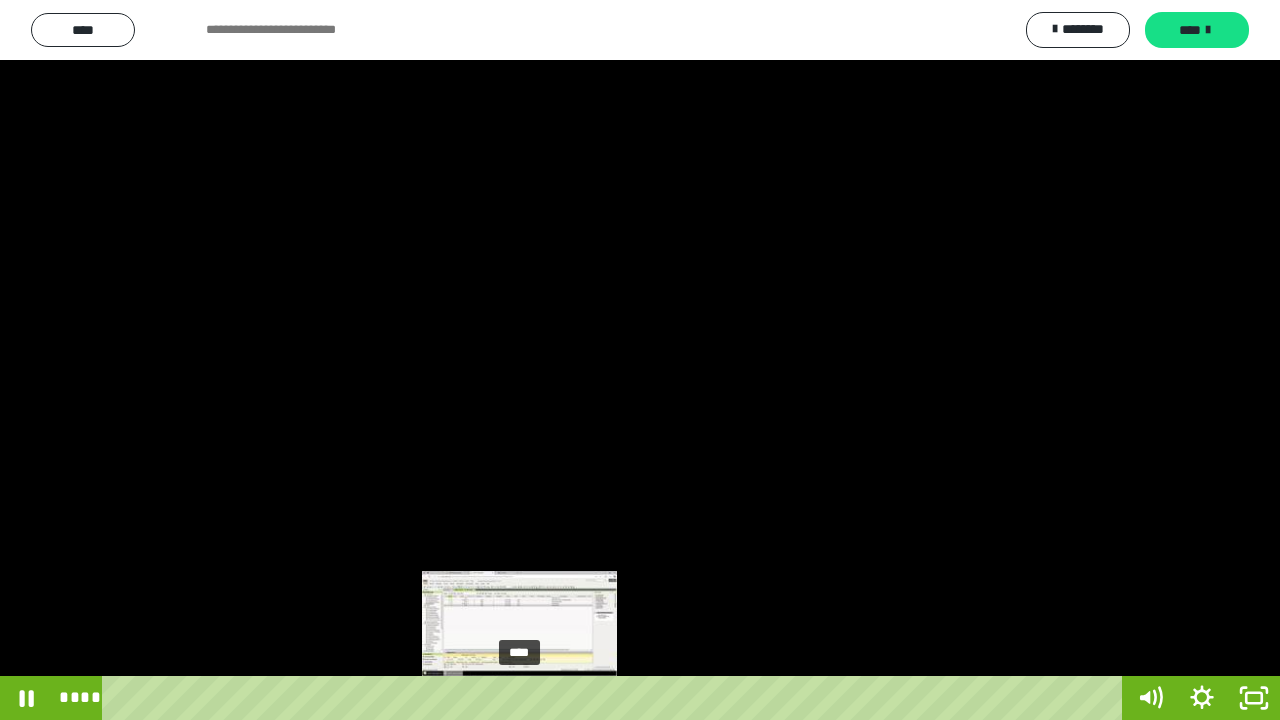 click on "****" at bounding box center [616, 698] 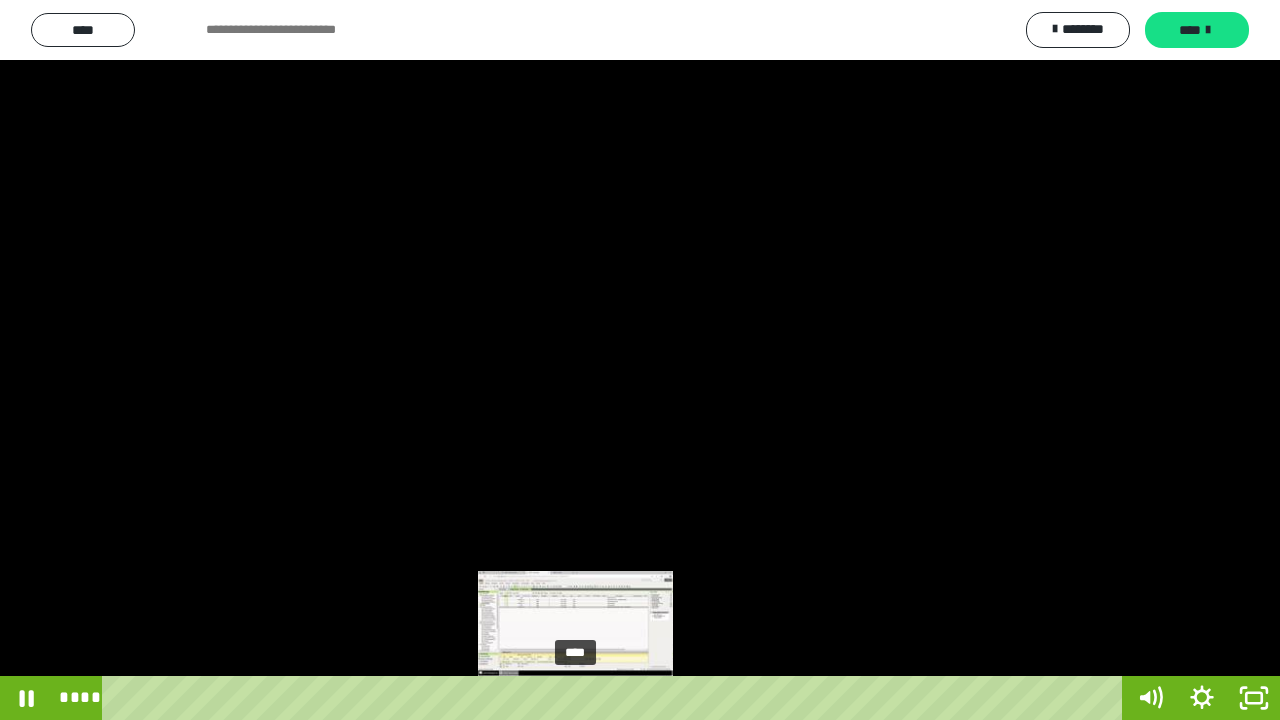 click on "****" at bounding box center [616, 698] 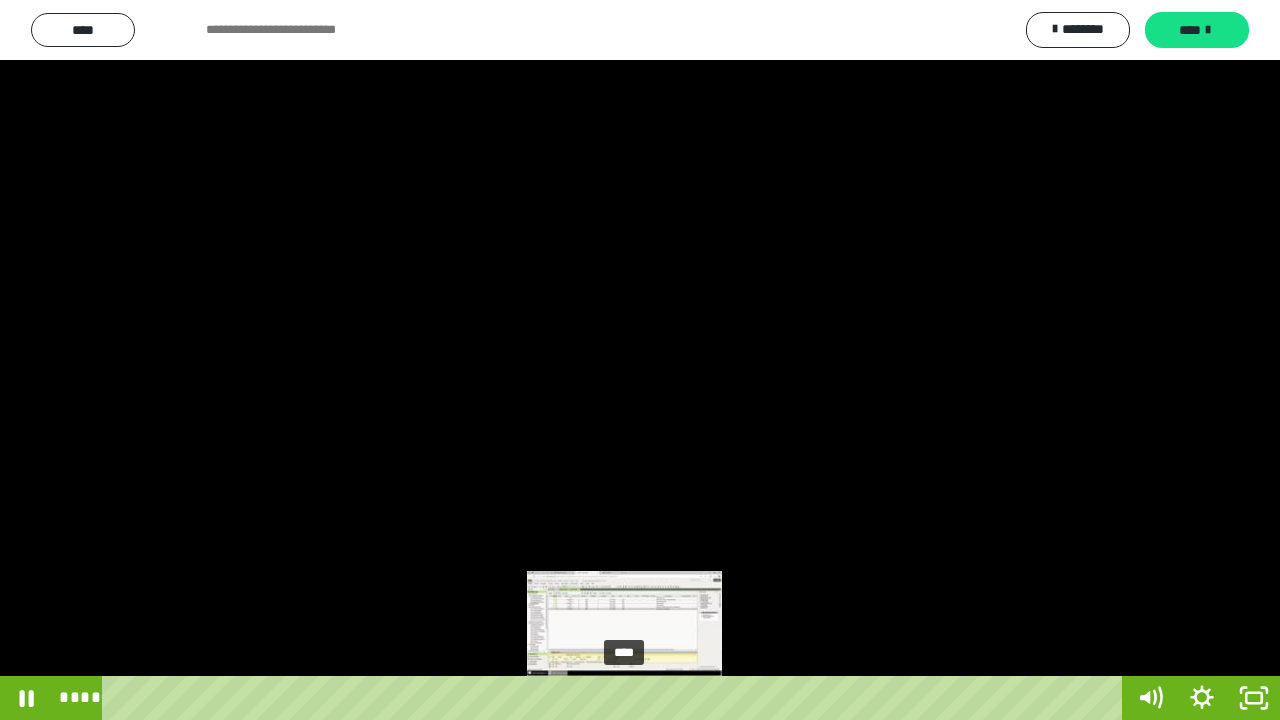 click on "****" at bounding box center [616, 698] 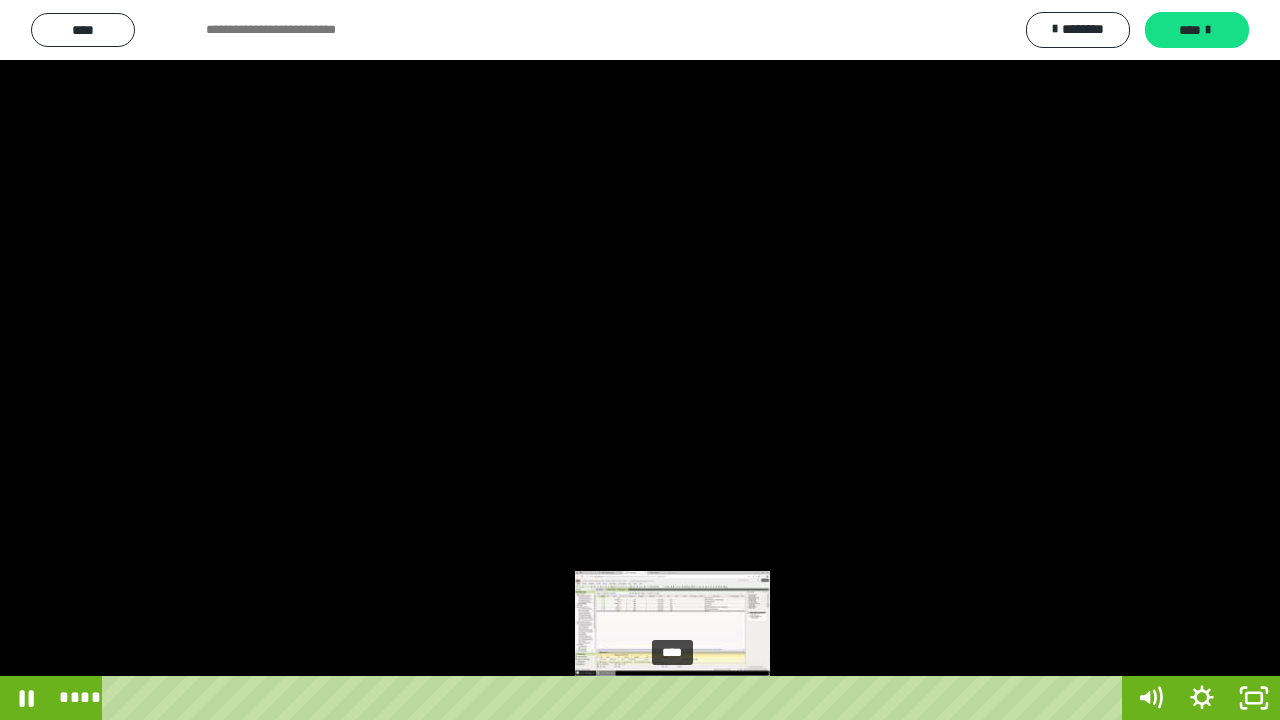 click on "****" at bounding box center [616, 698] 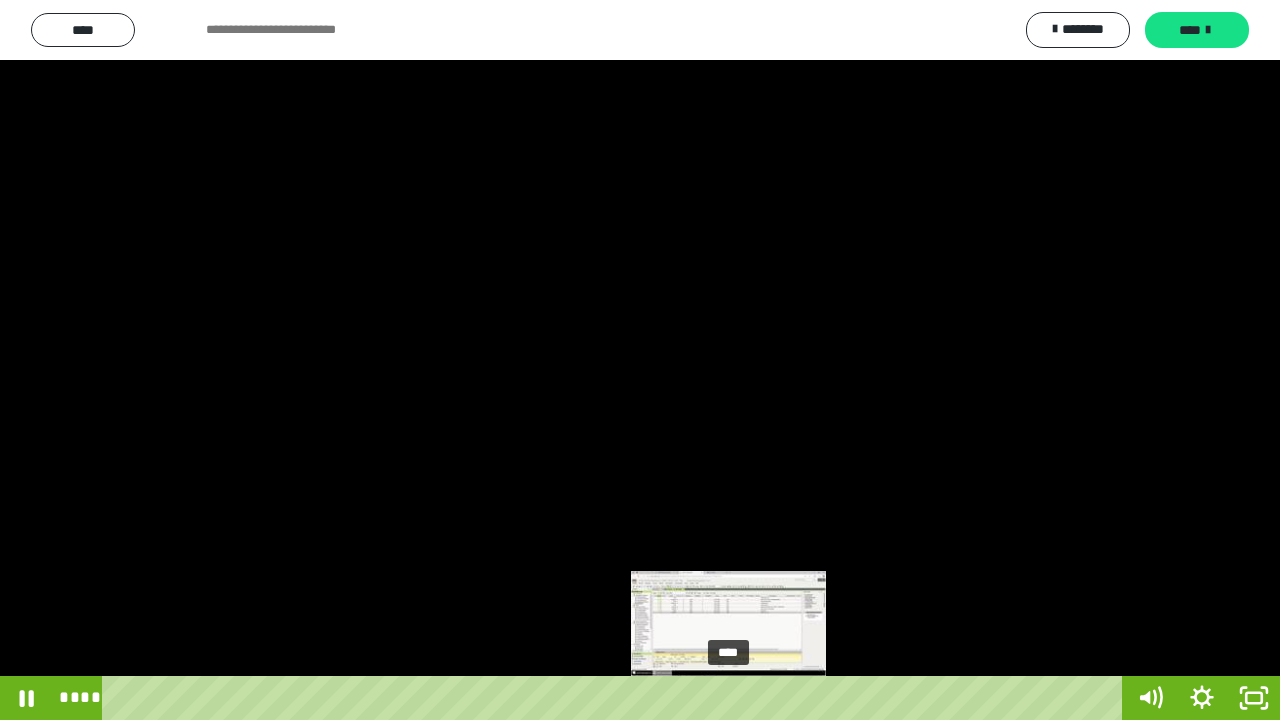 click on "****" at bounding box center [616, 698] 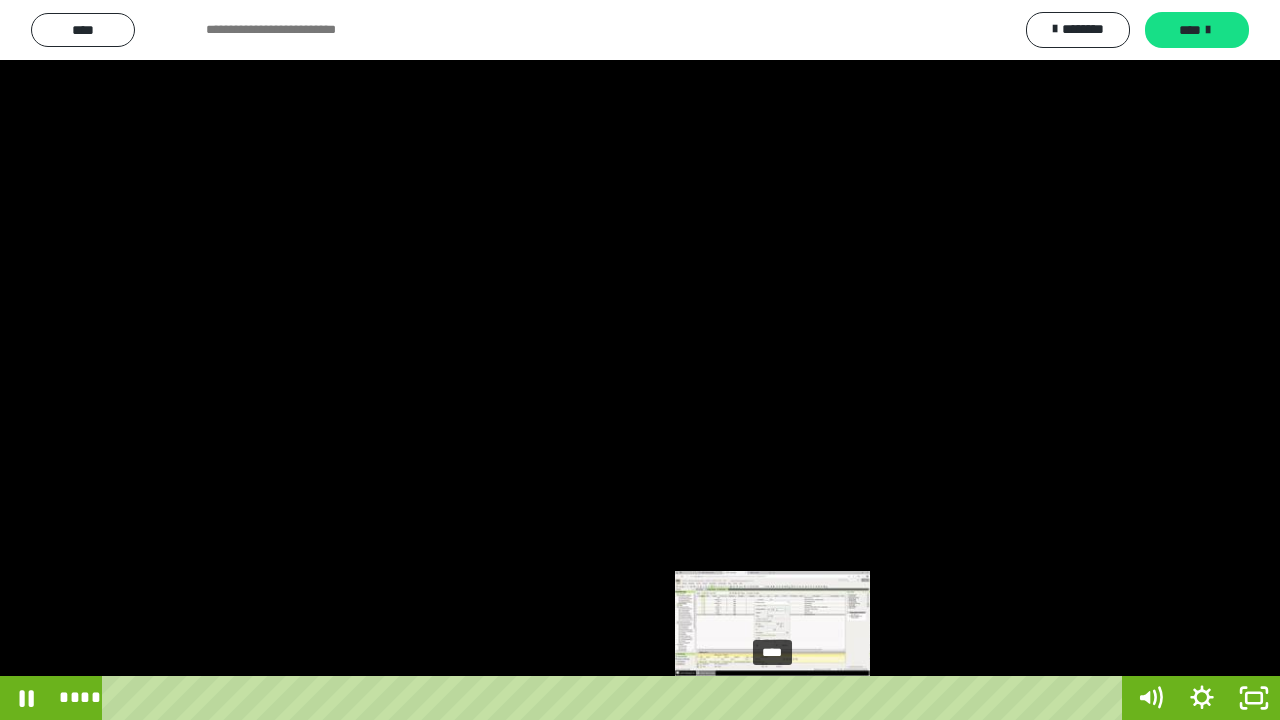 click on "****" at bounding box center [616, 698] 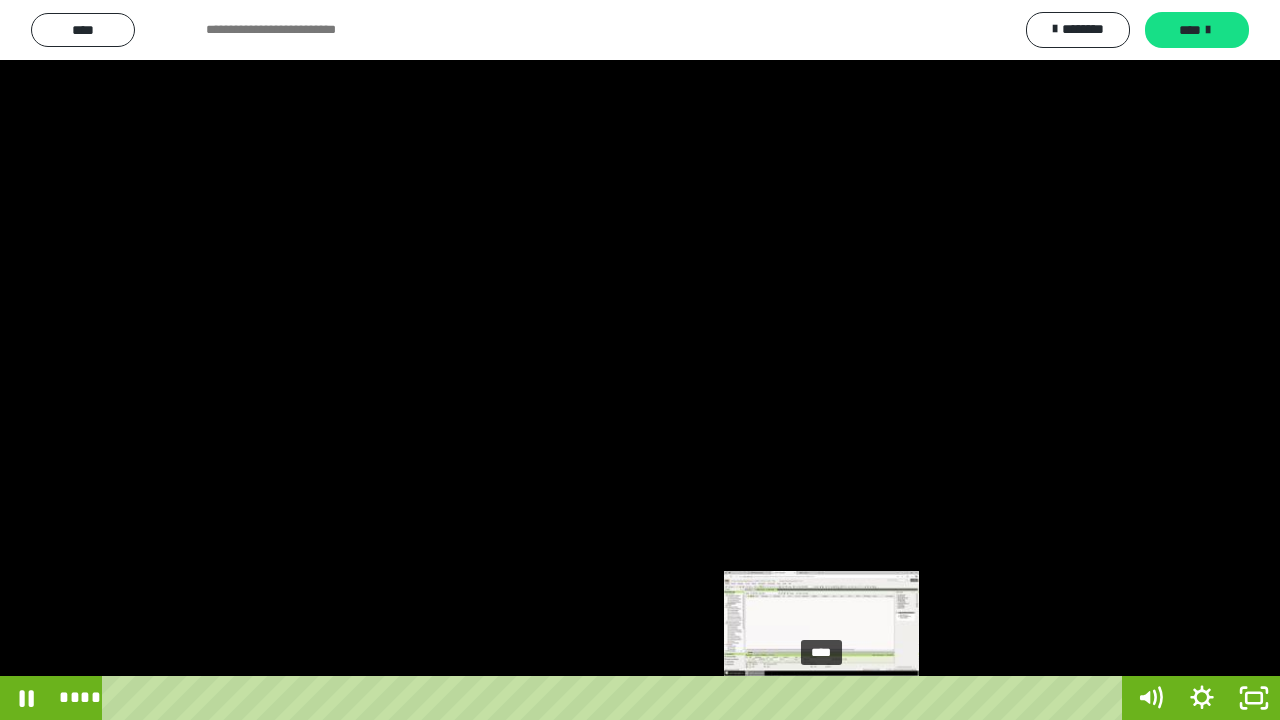 click on "****" at bounding box center [616, 698] 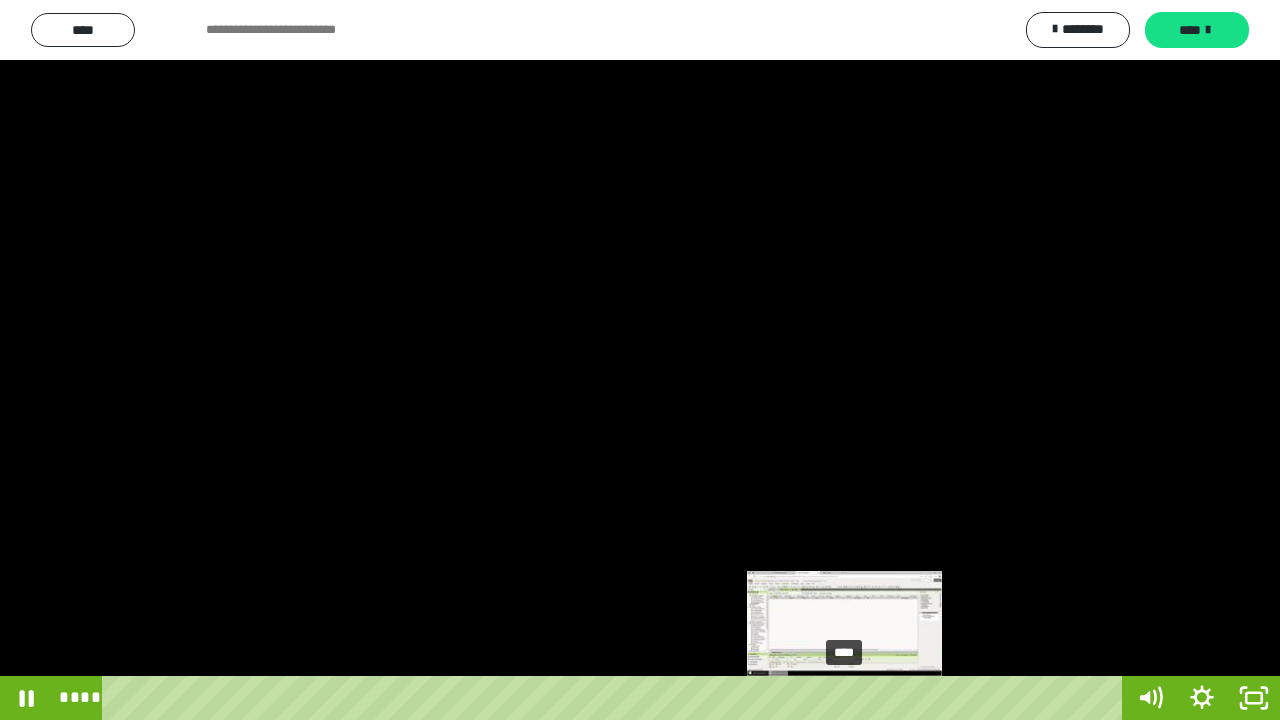 click on "****" at bounding box center (616, 698) 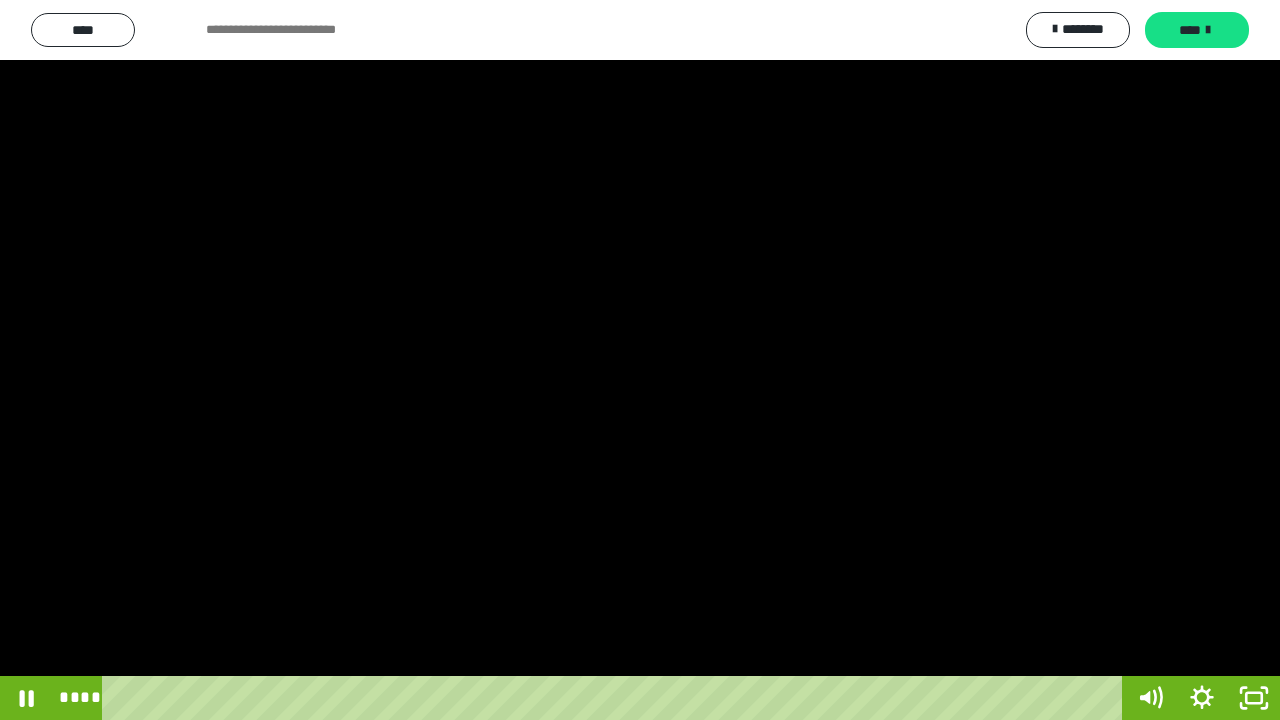 click at bounding box center [640, 360] 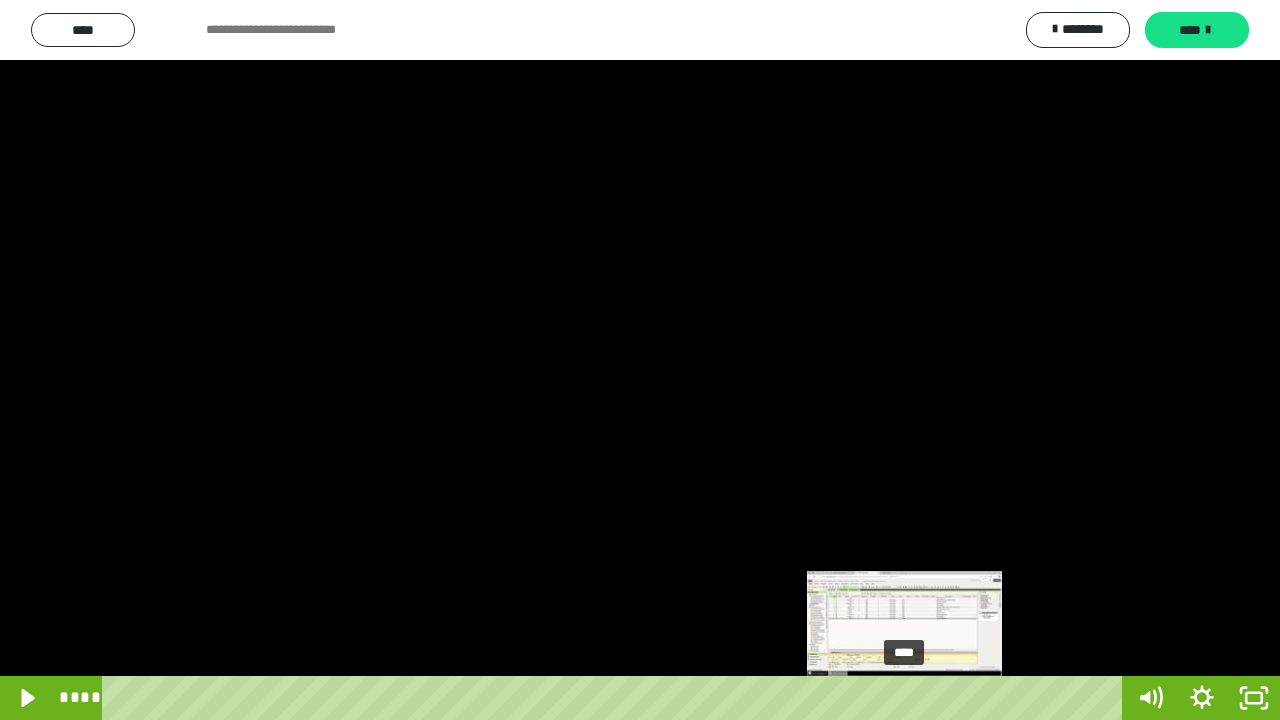click on "****" at bounding box center (616, 698) 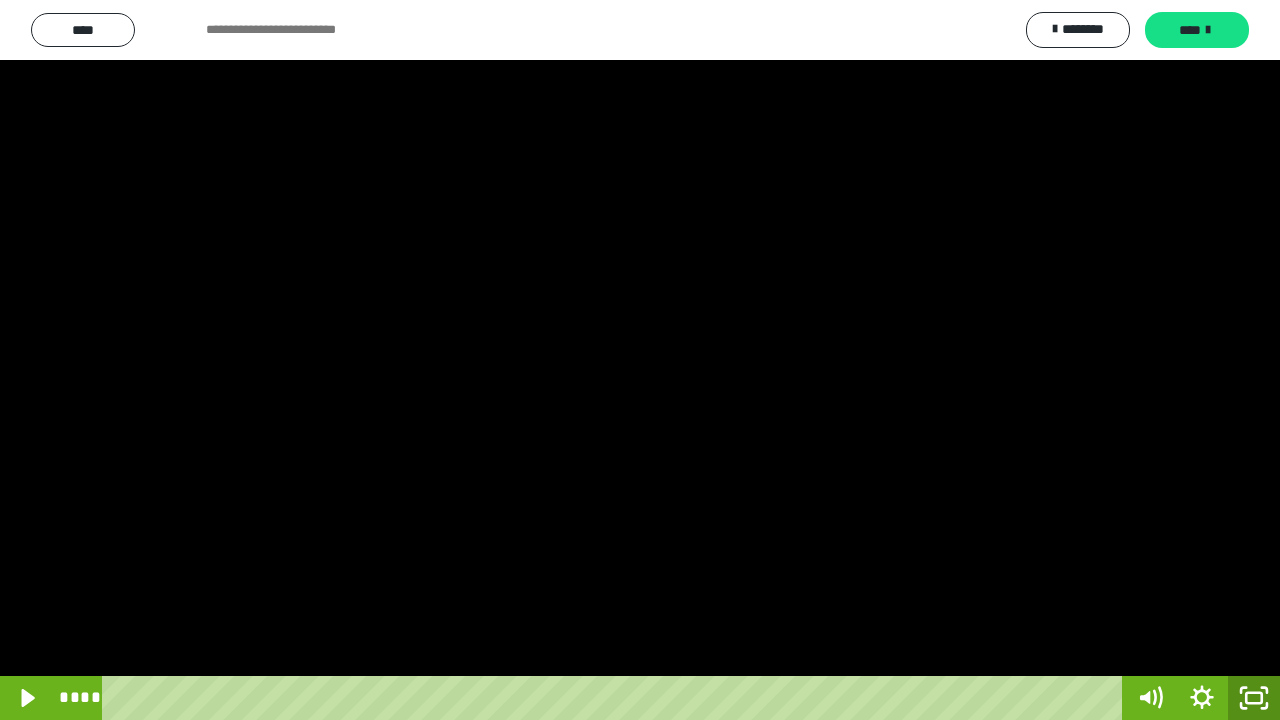 click 